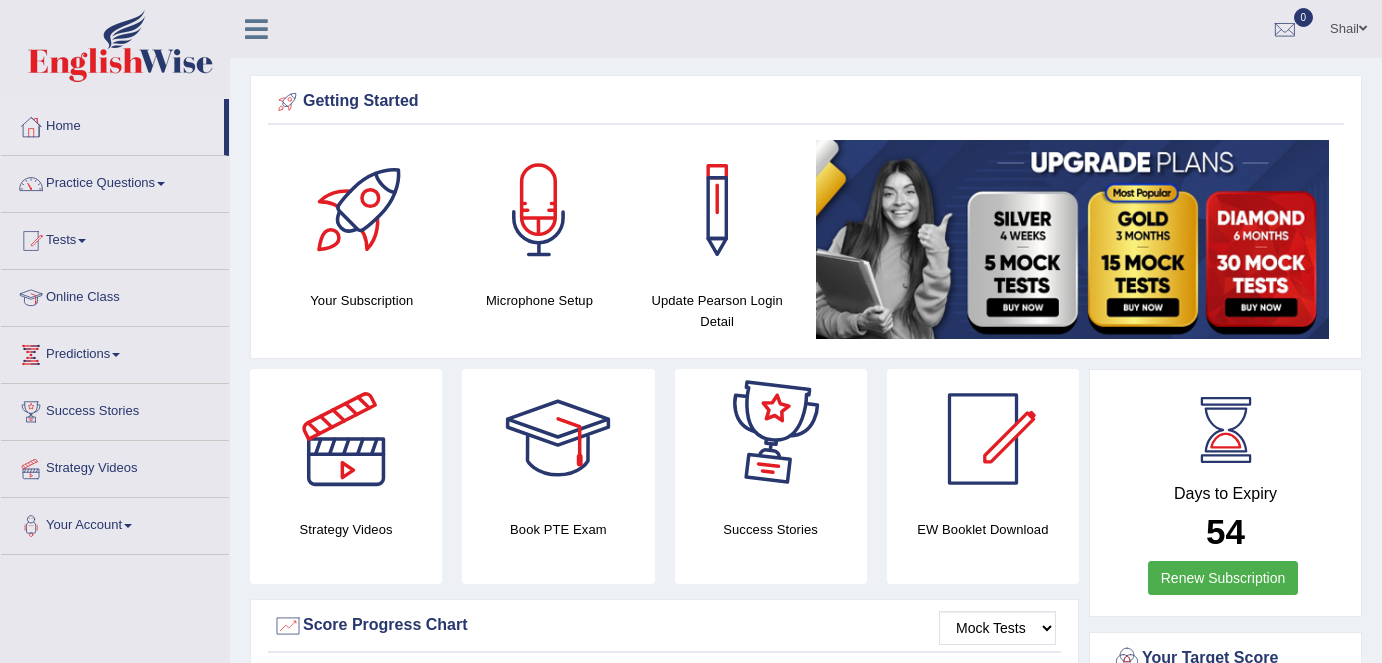 scroll, scrollTop: 0, scrollLeft: 0, axis: both 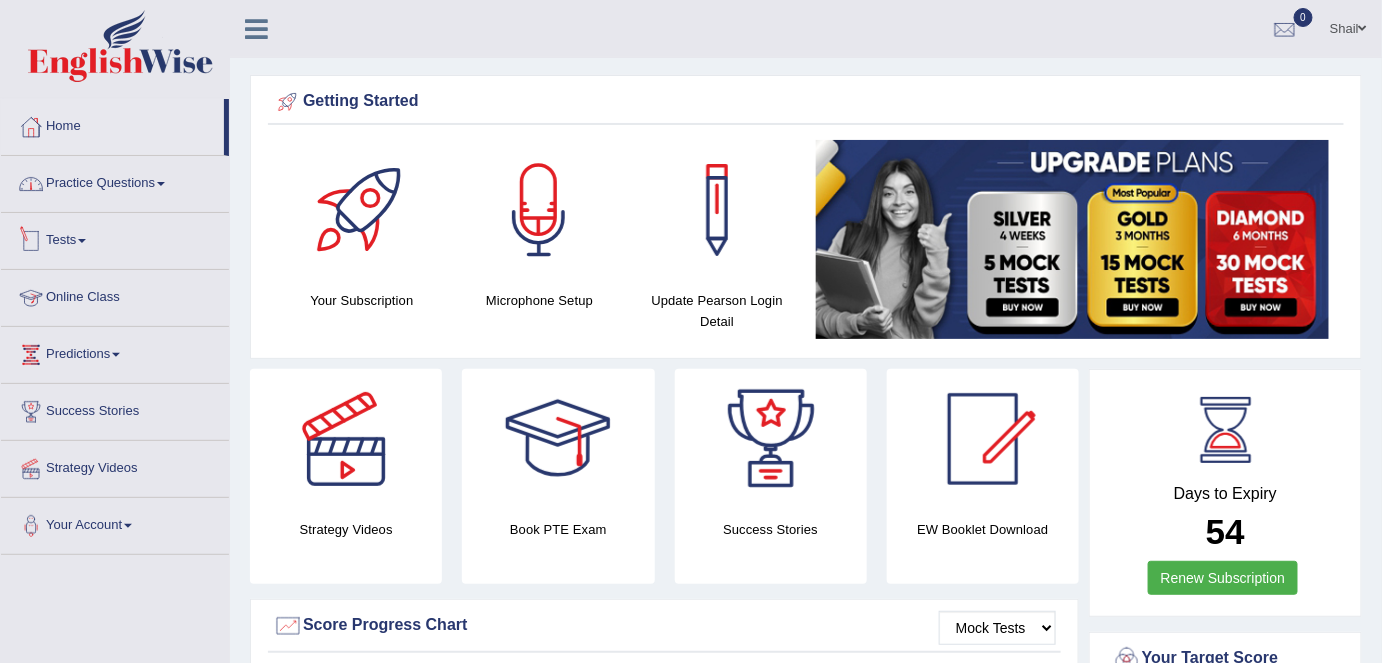 drag, startPoint x: 101, startPoint y: 187, endPoint x: 151, endPoint y: 283, distance: 108.24047 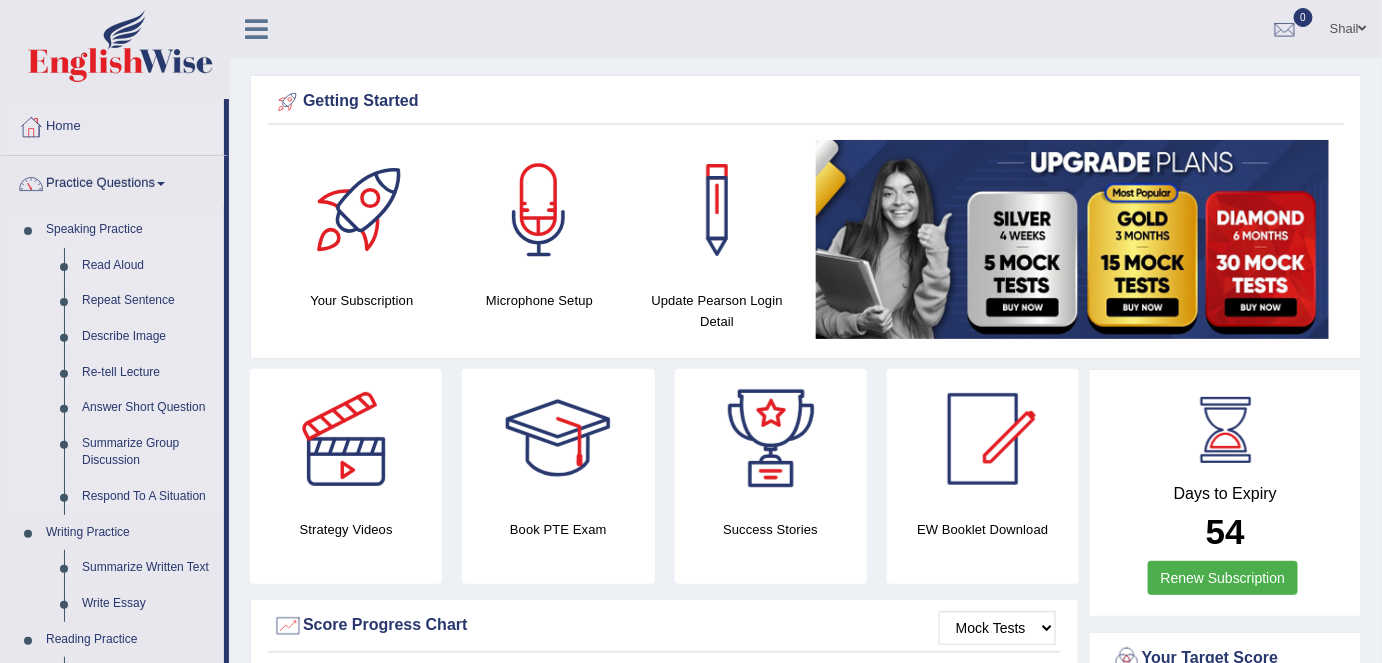 click on "Read Aloud" at bounding box center (148, 266) 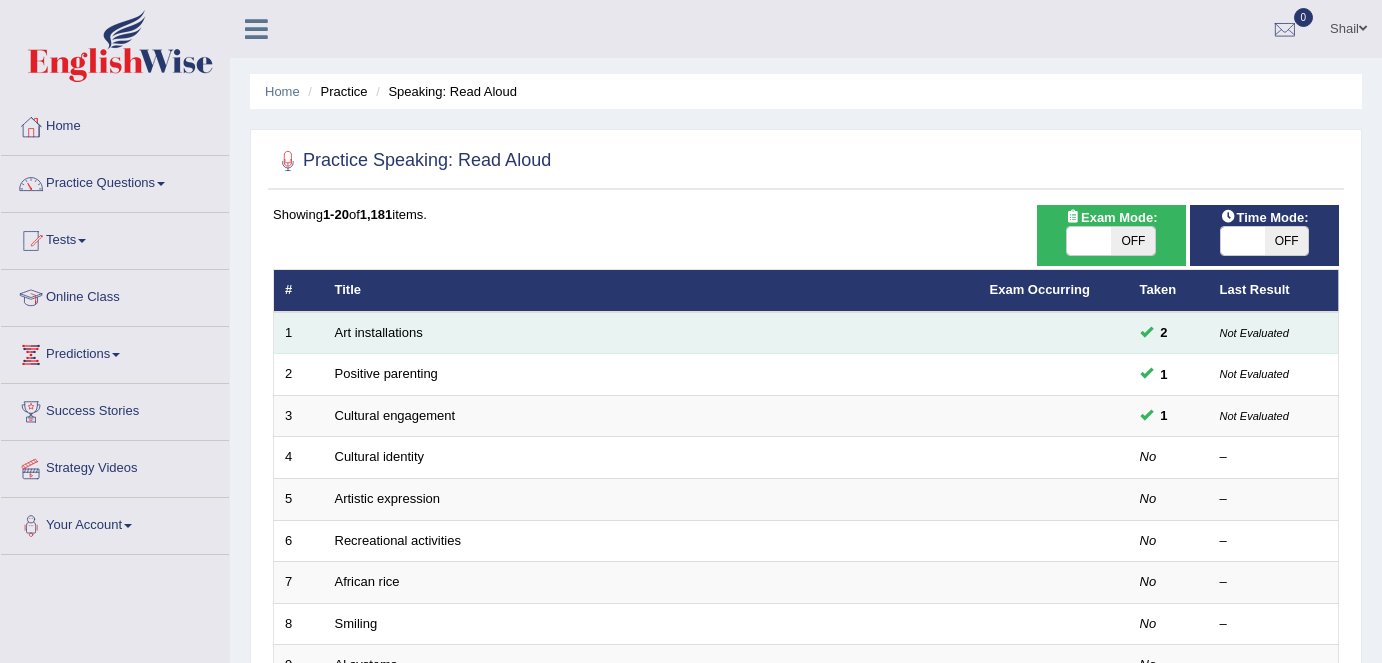 scroll, scrollTop: 0, scrollLeft: 0, axis: both 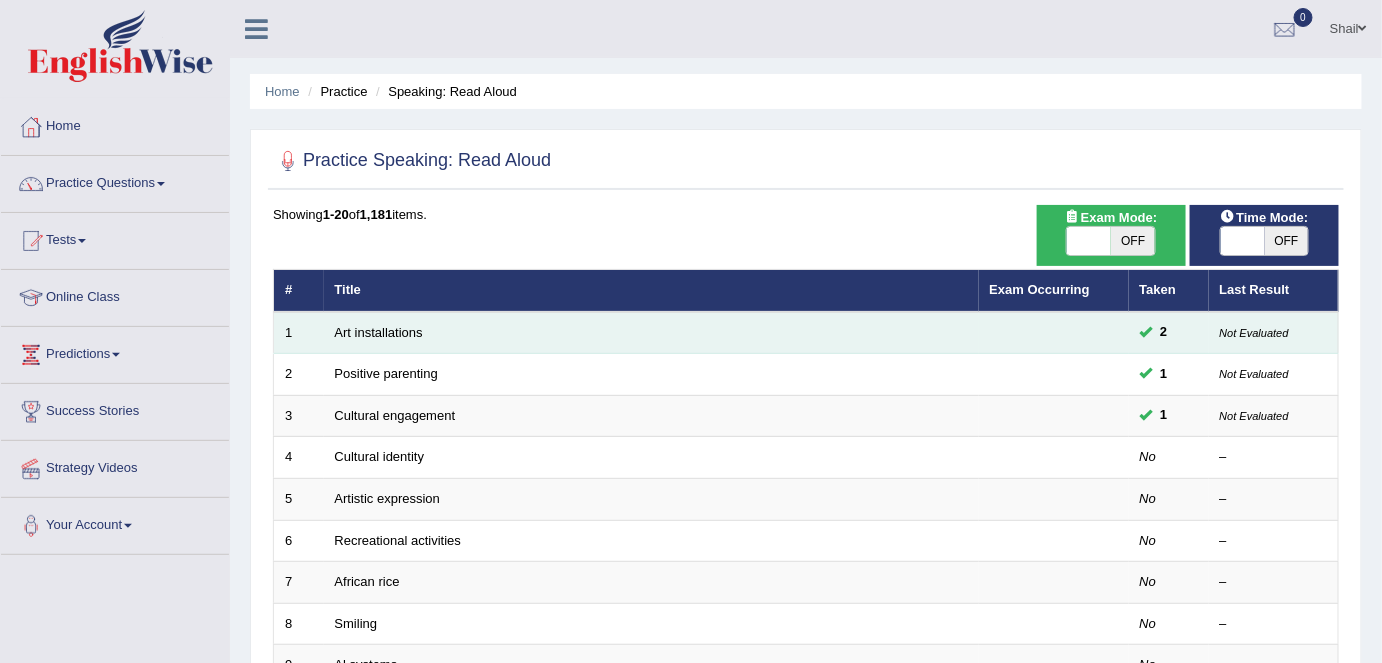 click on "Art installations" at bounding box center (651, 333) 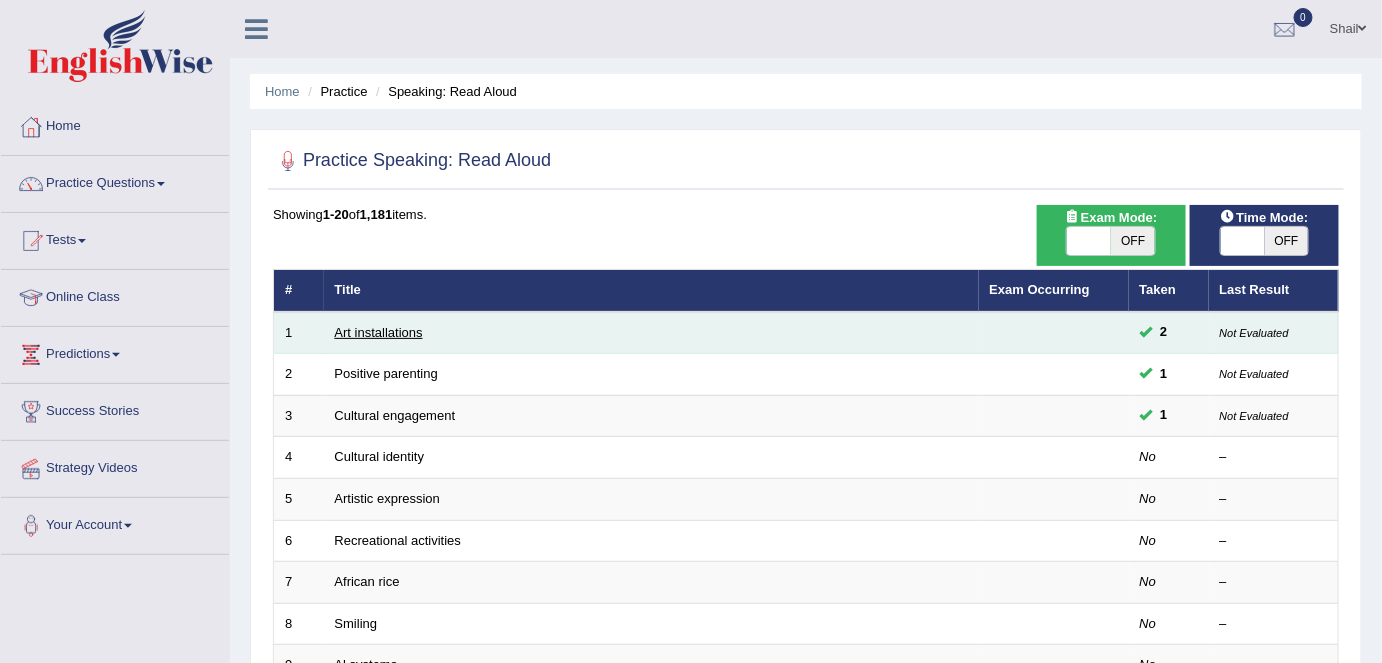 click on "Art installations" at bounding box center [379, 332] 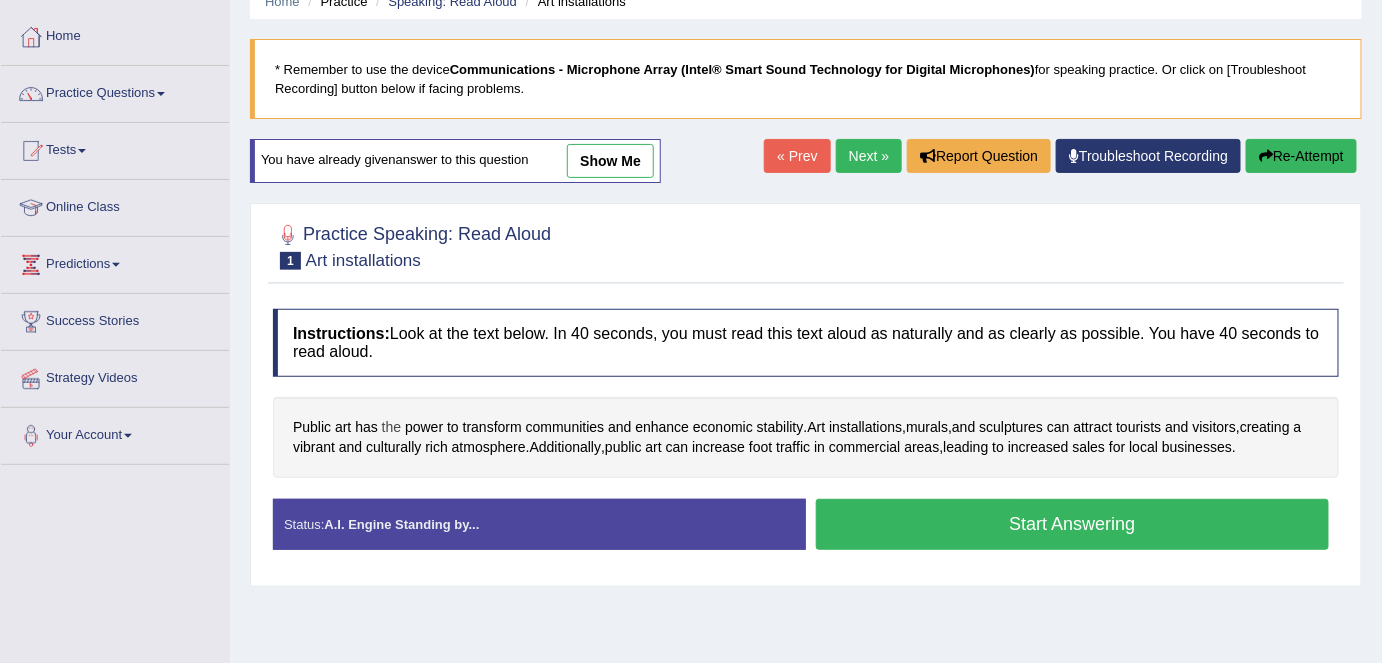 scroll, scrollTop: 90, scrollLeft: 0, axis: vertical 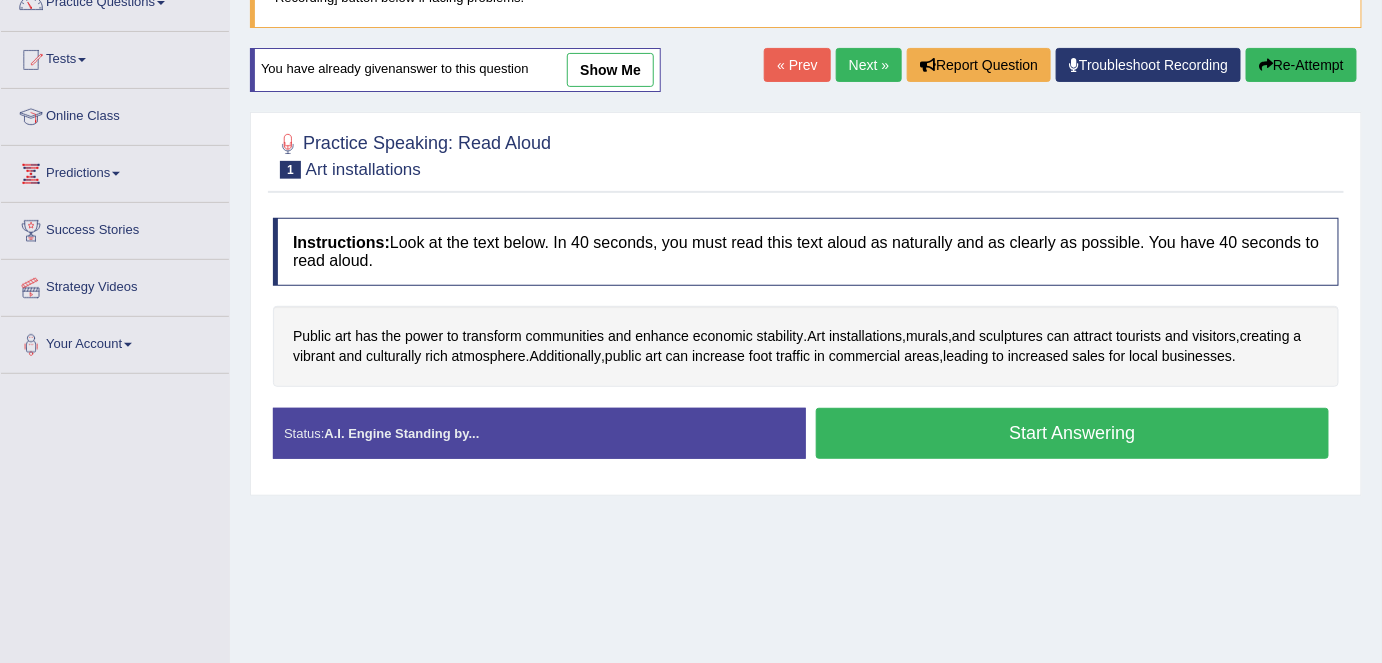 click on "Home
Practice
Speaking: Read Aloud
Art installations
* Remember to use the device  Communications - Microphone Array (Intel® Smart Sound Technology for Digital Microphones)  for speaking practice. Or click on [Troubleshoot Recording] button below if facing problems.
You have already given   answer to this question
show me
« Prev Next »  Report Question  Troubleshoot Recording  Re-Attempt
Practice Speaking: Read Aloud
1
Art installations
Instructions:  Look at the text below. In 40 seconds, you must read this text aloud as naturally and as clearly as possible. You have 40 seconds to read aloud.
Public   art   has   the   power   to   transform   communities   and   enhance   economic   stability .  Art   installations ,  murals ,  and   sculptures   can   attract   tourists" at bounding box center [806, 319] 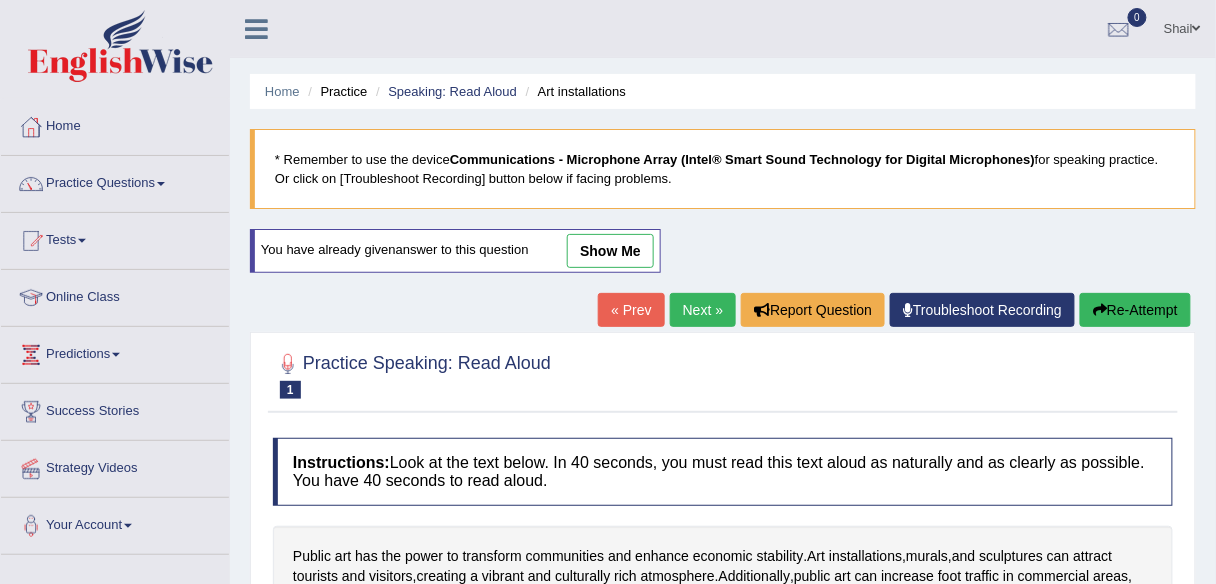 scroll, scrollTop: 0, scrollLeft: 0, axis: both 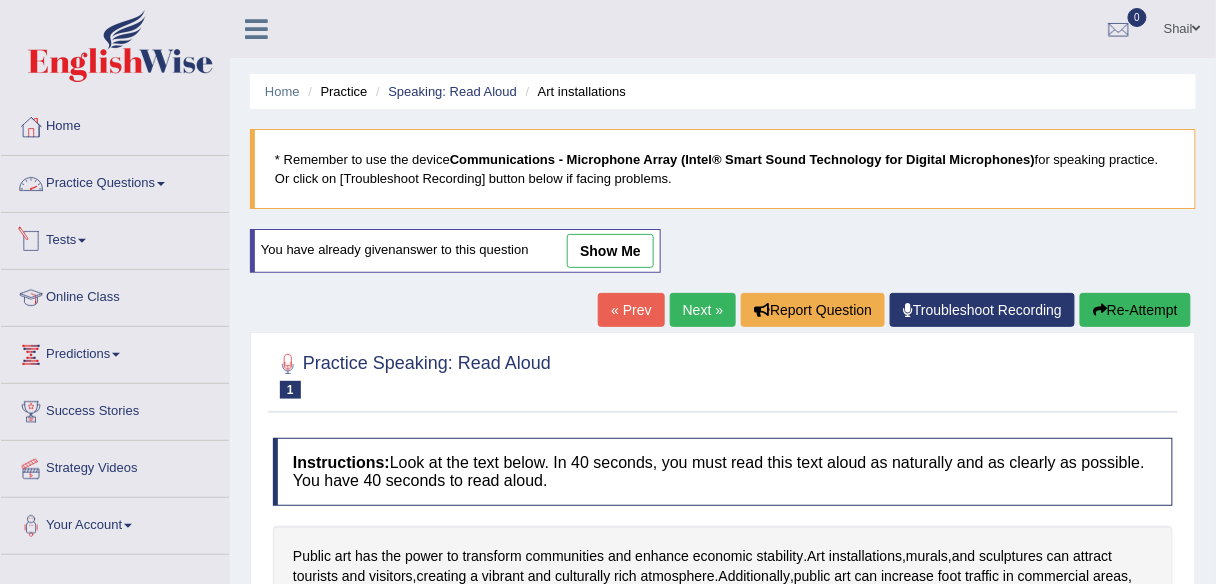 drag, startPoint x: 81, startPoint y: 184, endPoint x: 90, endPoint y: 198, distance: 16.643316 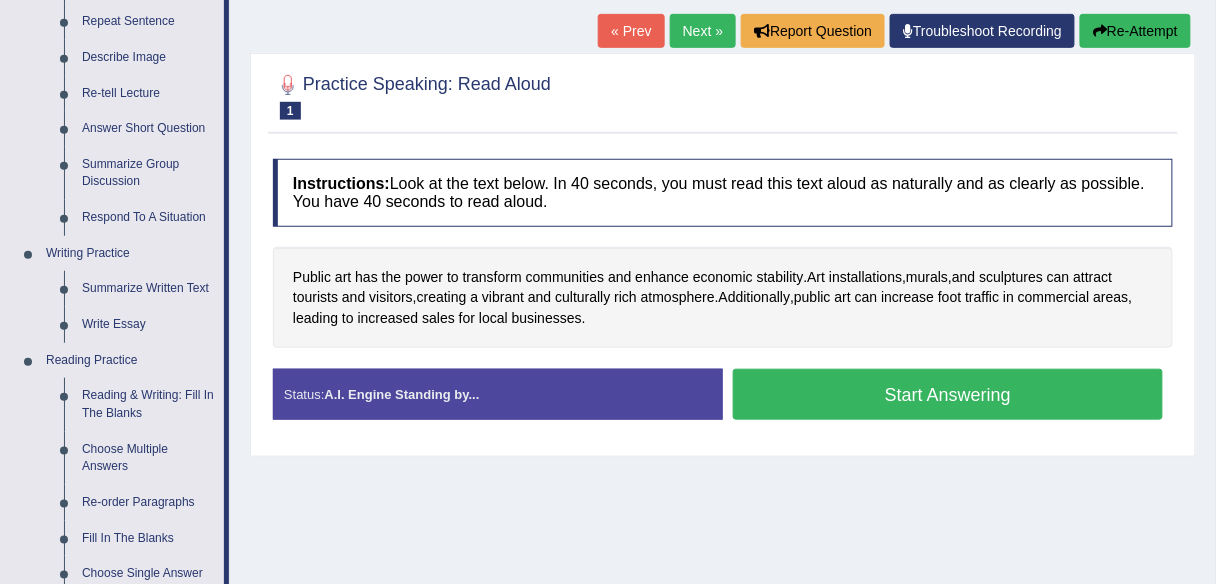 scroll, scrollTop: 240, scrollLeft: 0, axis: vertical 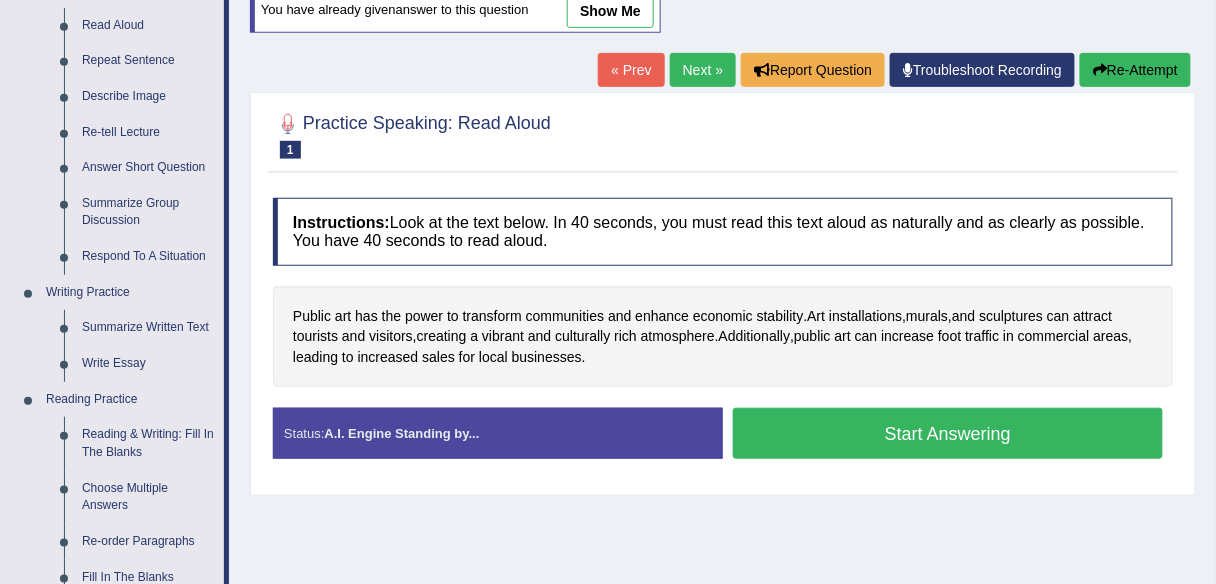 click on "Next »" at bounding box center [703, 70] 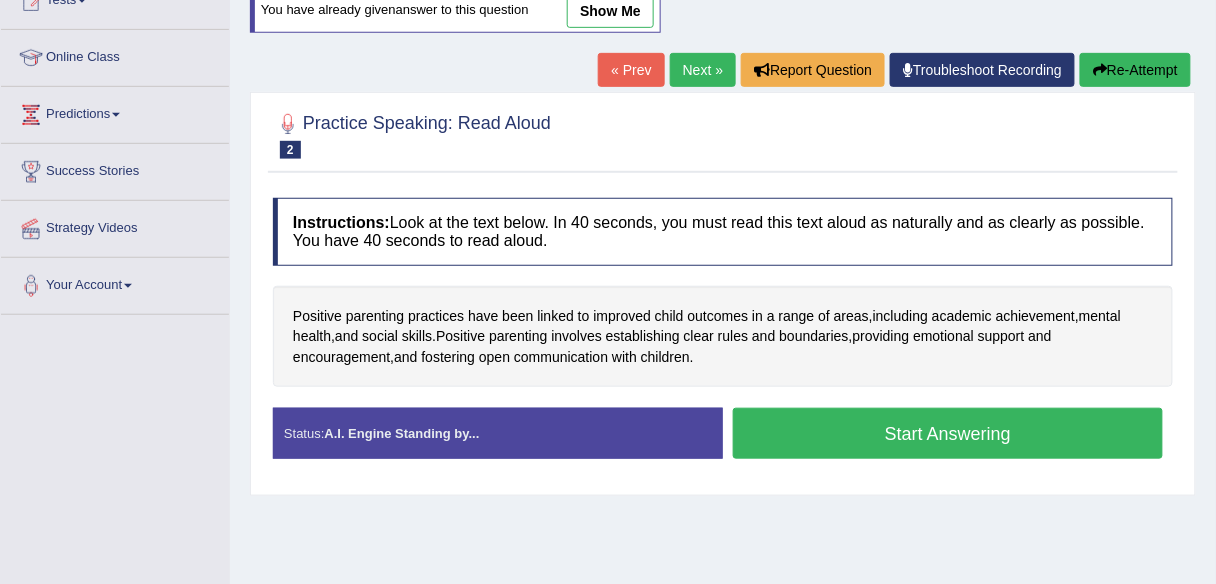 scroll, scrollTop: 240, scrollLeft: 0, axis: vertical 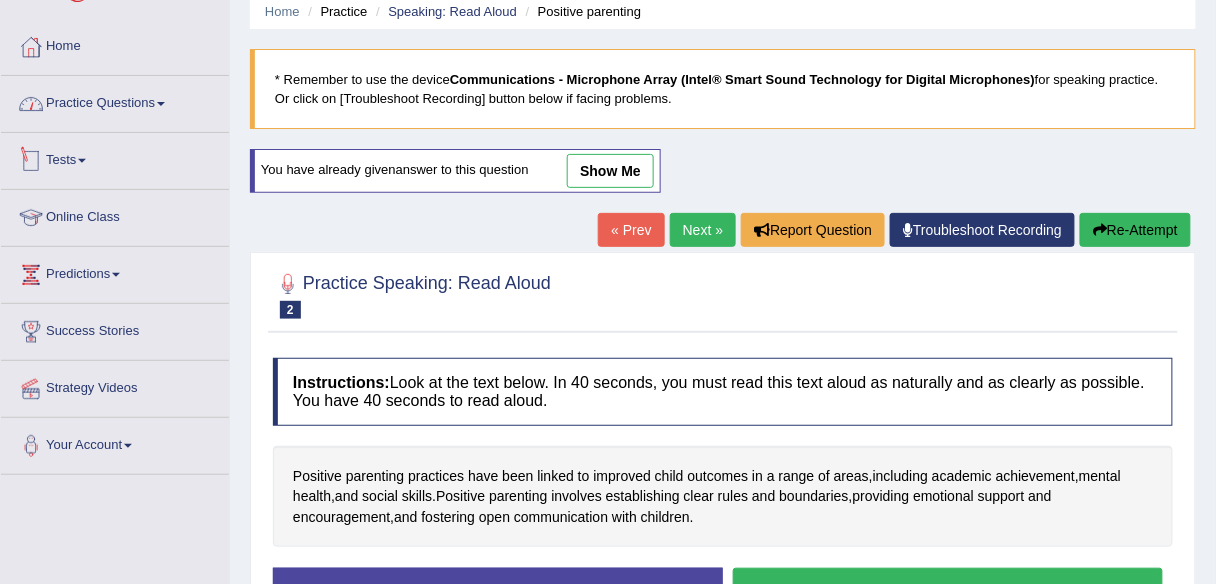 click on "Practice Questions" at bounding box center (115, 101) 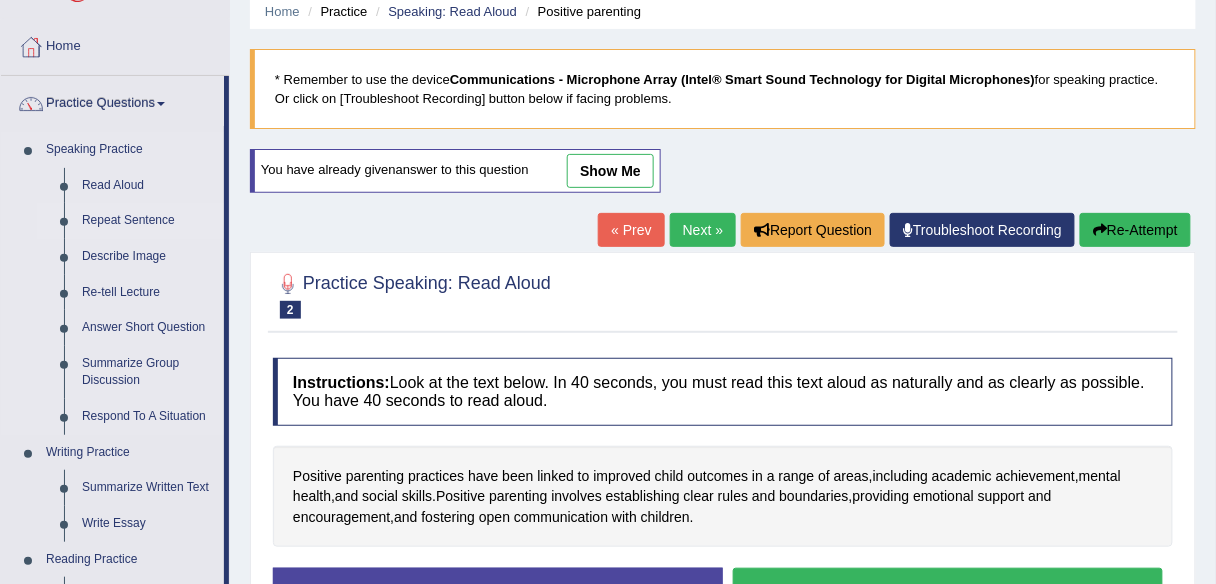 click on "Repeat Sentence" at bounding box center [148, 221] 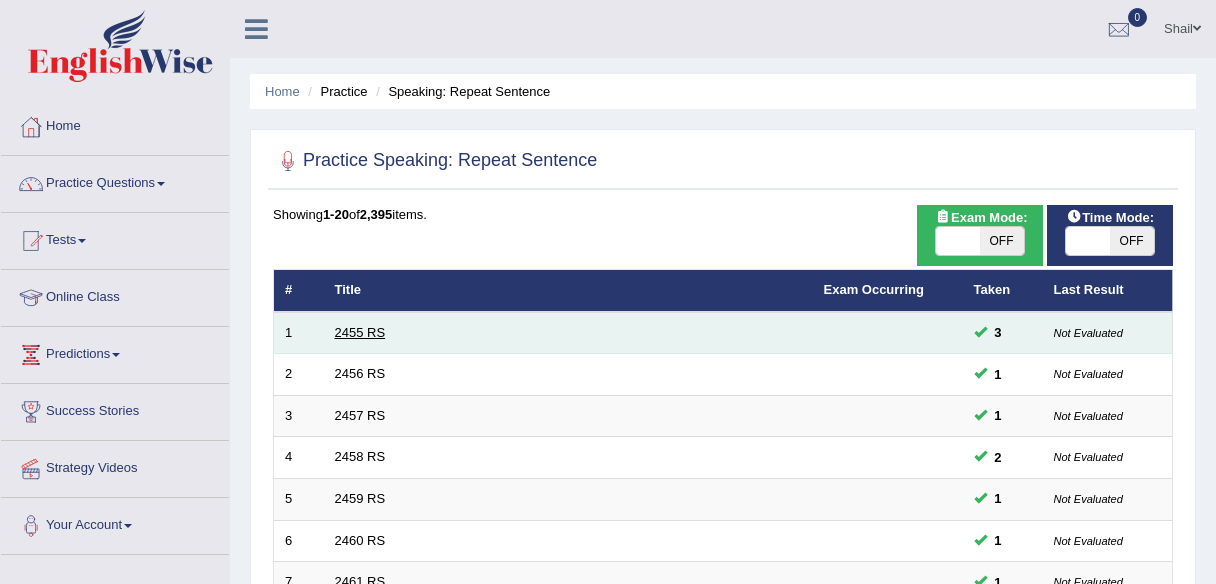 scroll, scrollTop: 0, scrollLeft: 0, axis: both 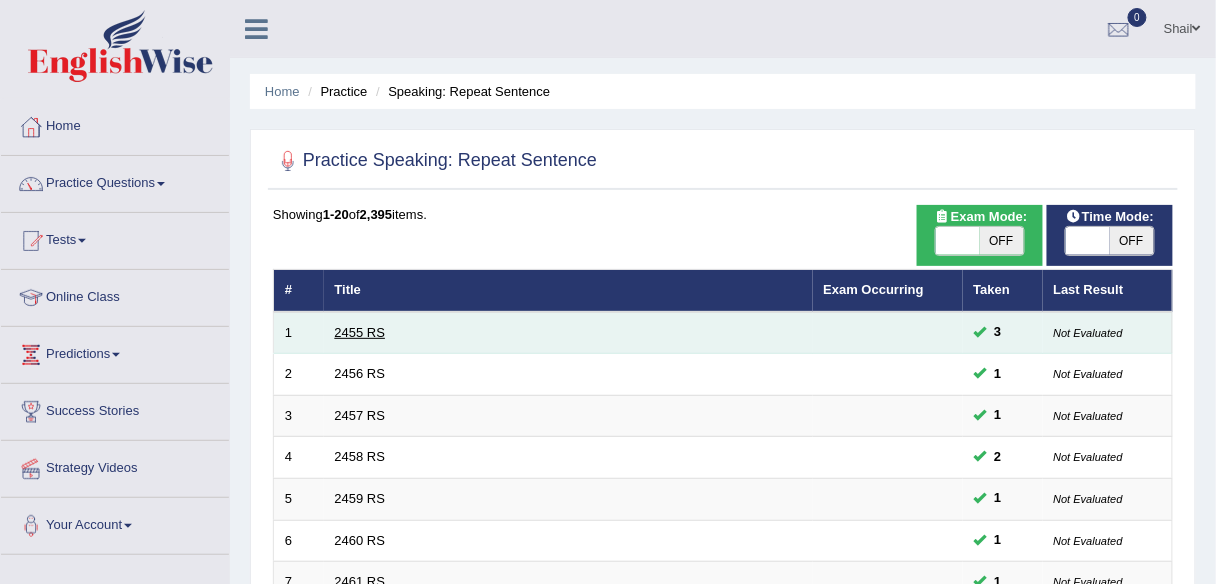 click on "2455 RS" at bounding box center [360, 332] 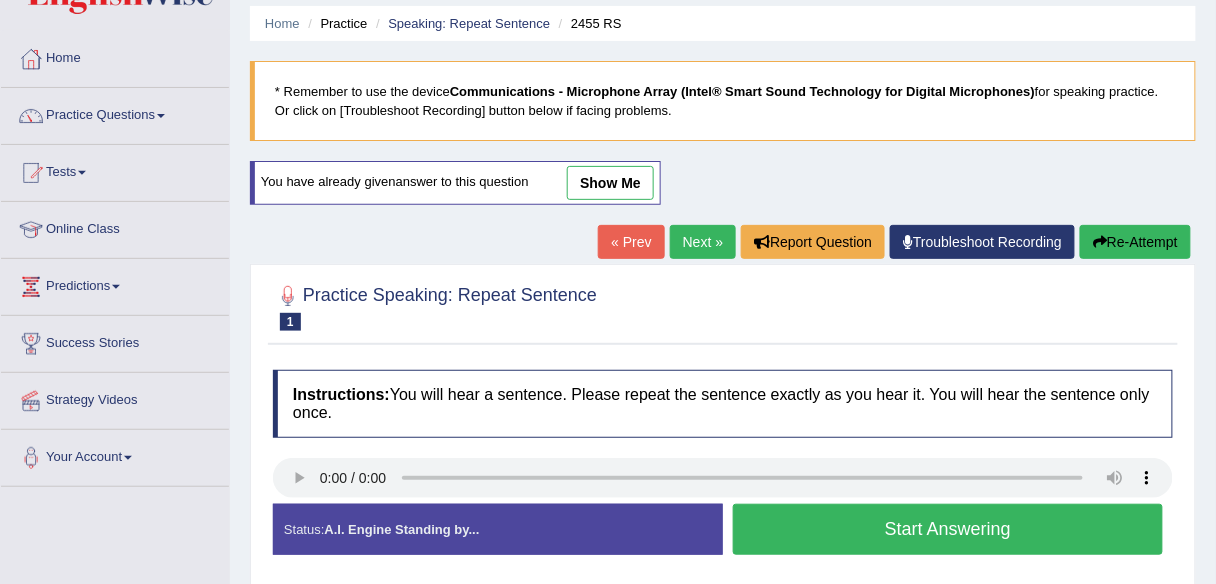 scroll, scrollTop: 160, scrollLeft: 0, axis: vertical 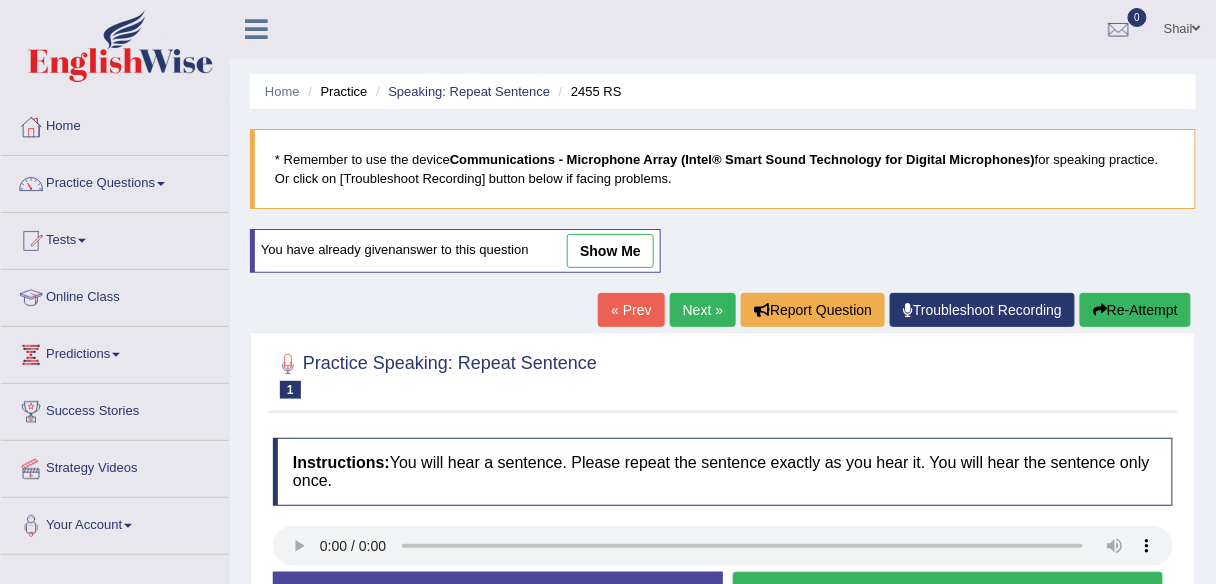 click on "Next »" at bounding box center [703, 310] 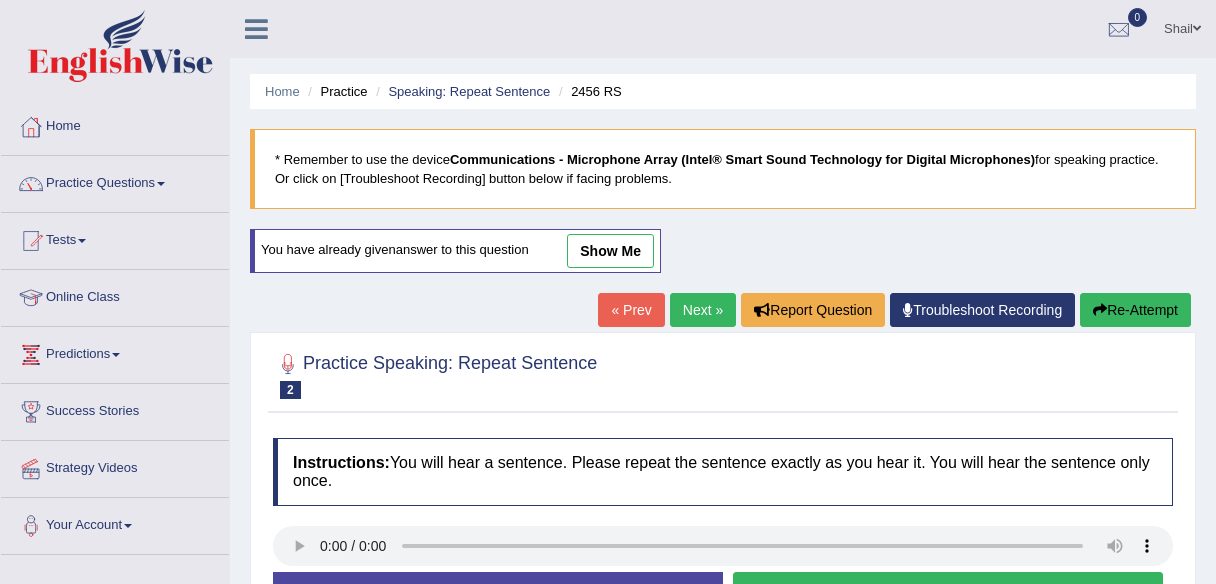 scroll, scrollTop: 0, scrollLeft: 0, axis: both 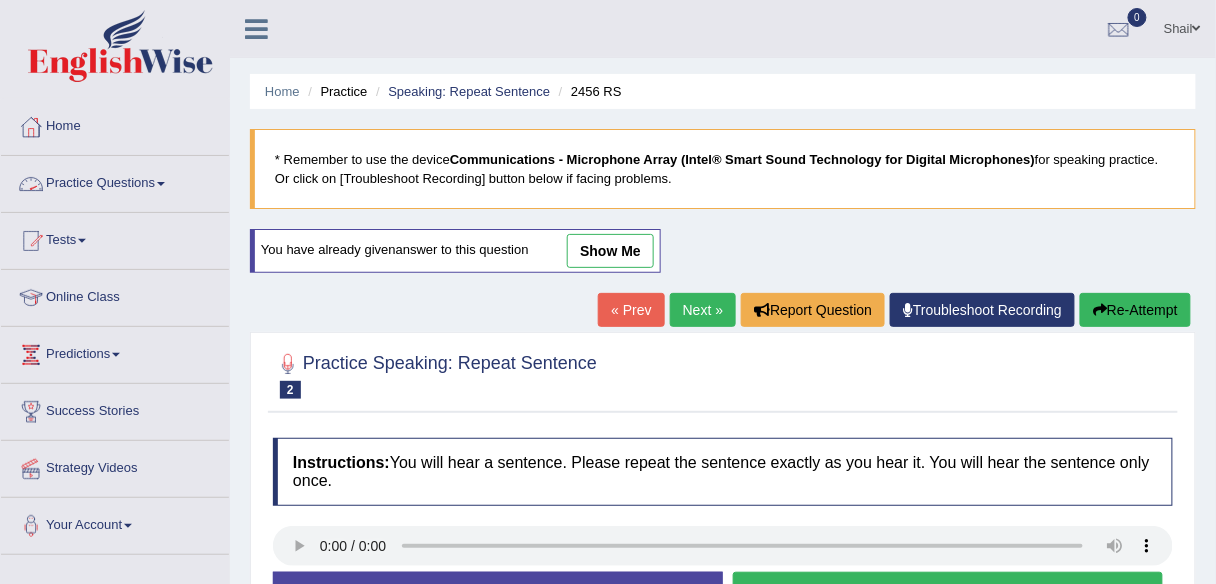 click on "Practice Questions" at bounding box center [115, 181] 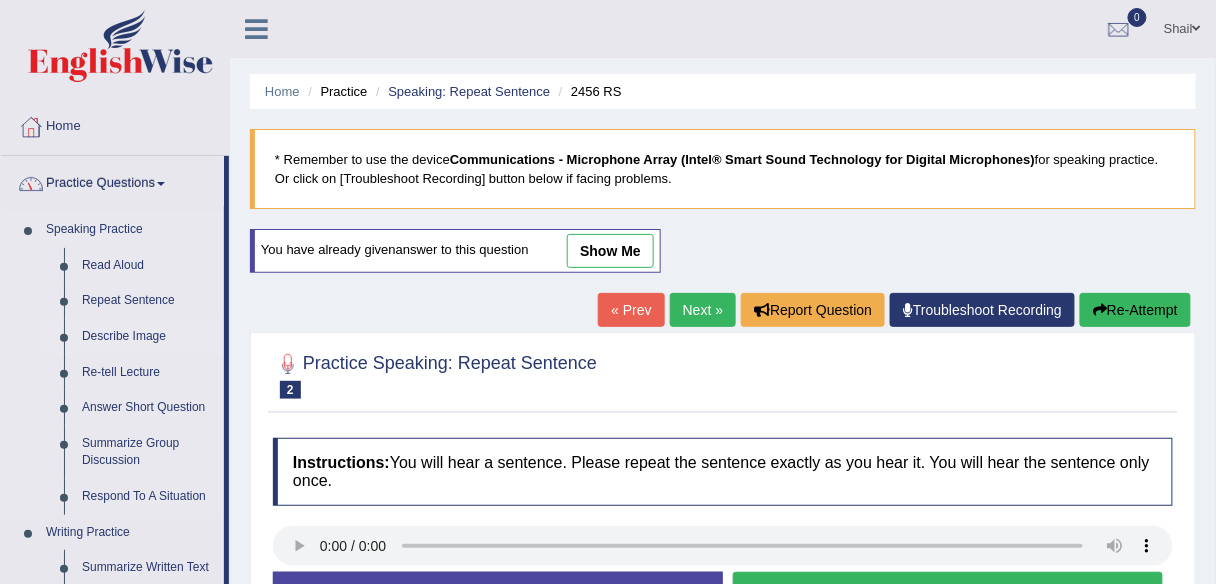 click on "Describe Image" at bounding box center [148, 337] 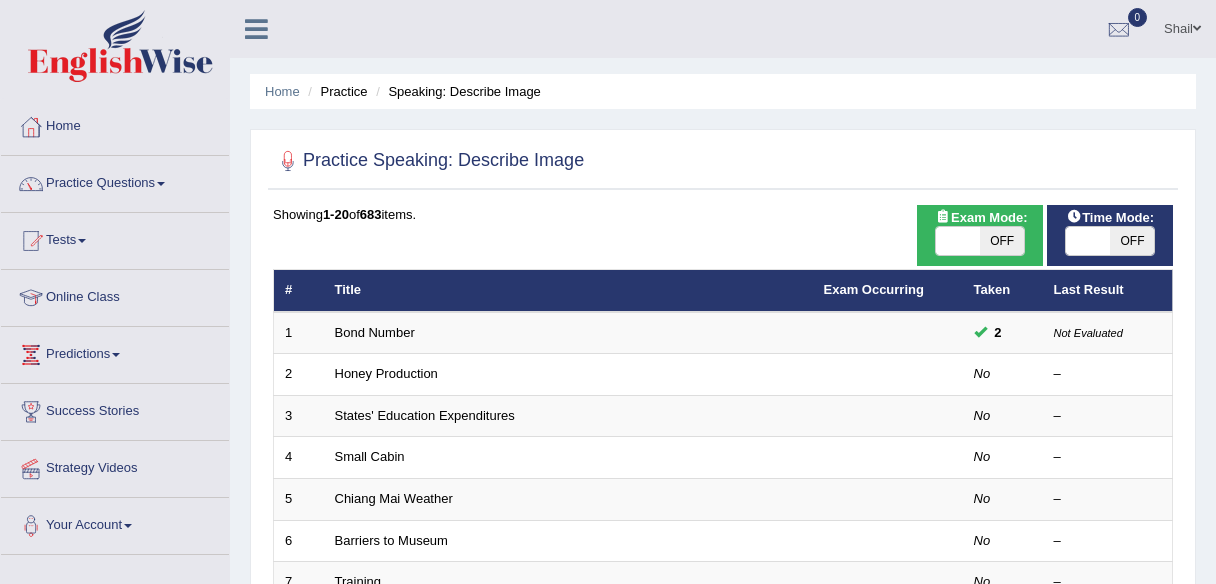 scroll, scrollTop: 0, scrollLeft: 0, axis: both 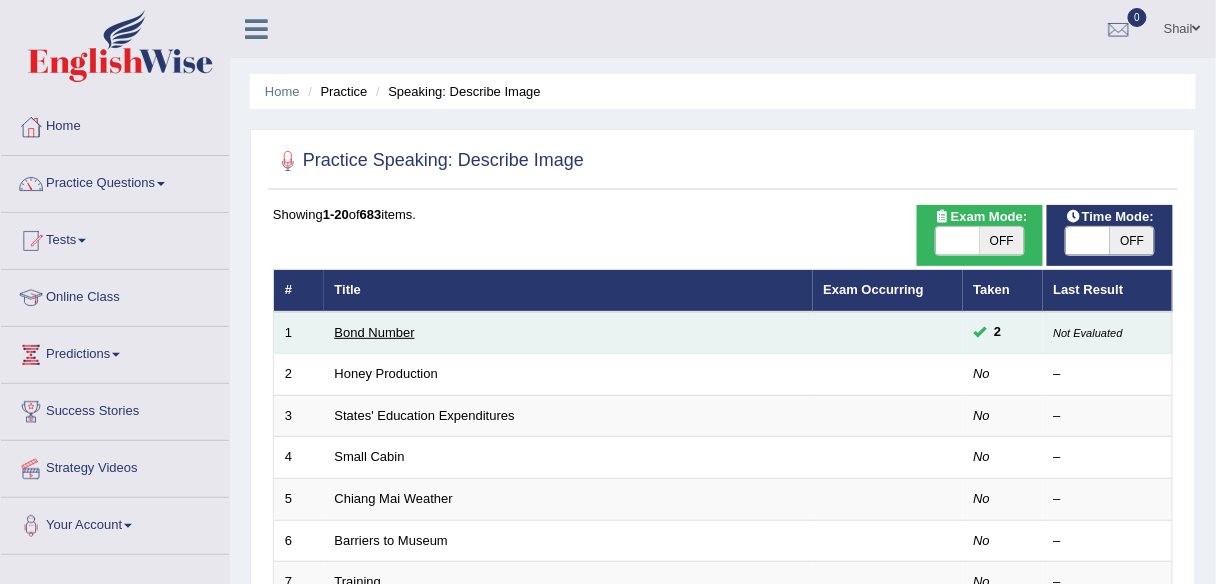 drag, startPoint x: 0, startPoint y: 0, endPoint x: 380, endPoint y: 330, distance: 503.28918 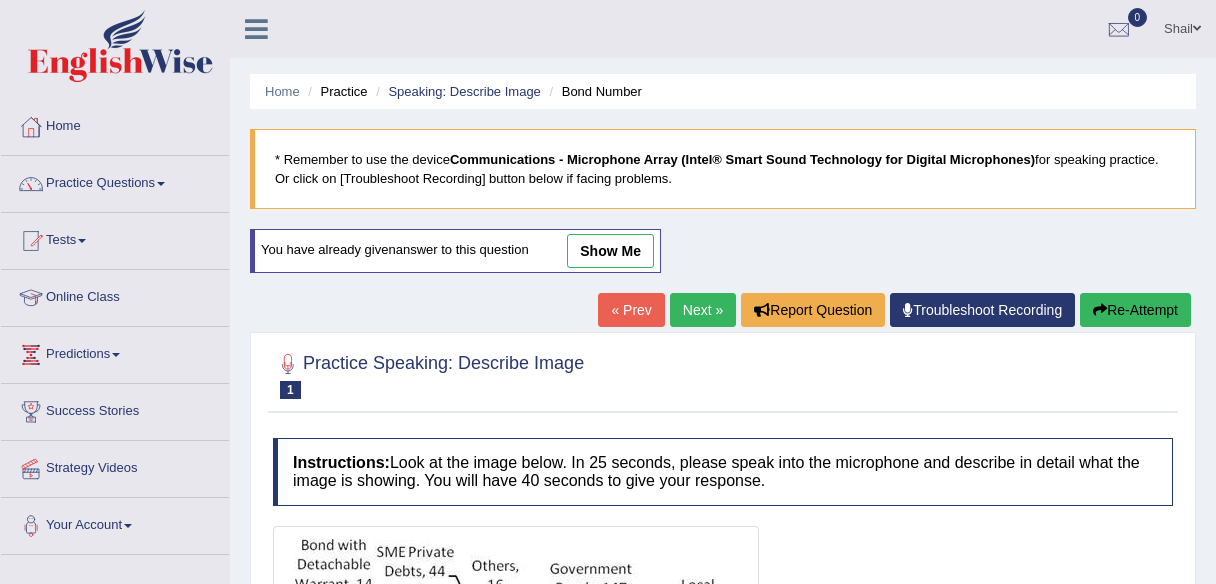 scroll, scrollTop: 0, scrollLeft: 0, axis: both 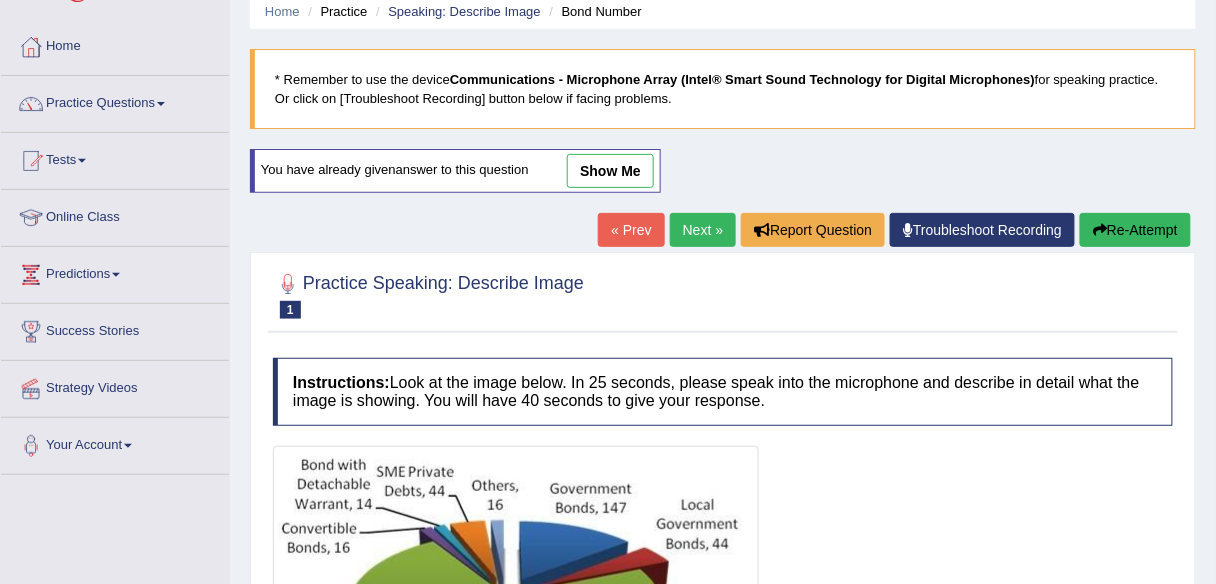 click on "Next »" at bounding box center [703, 230] 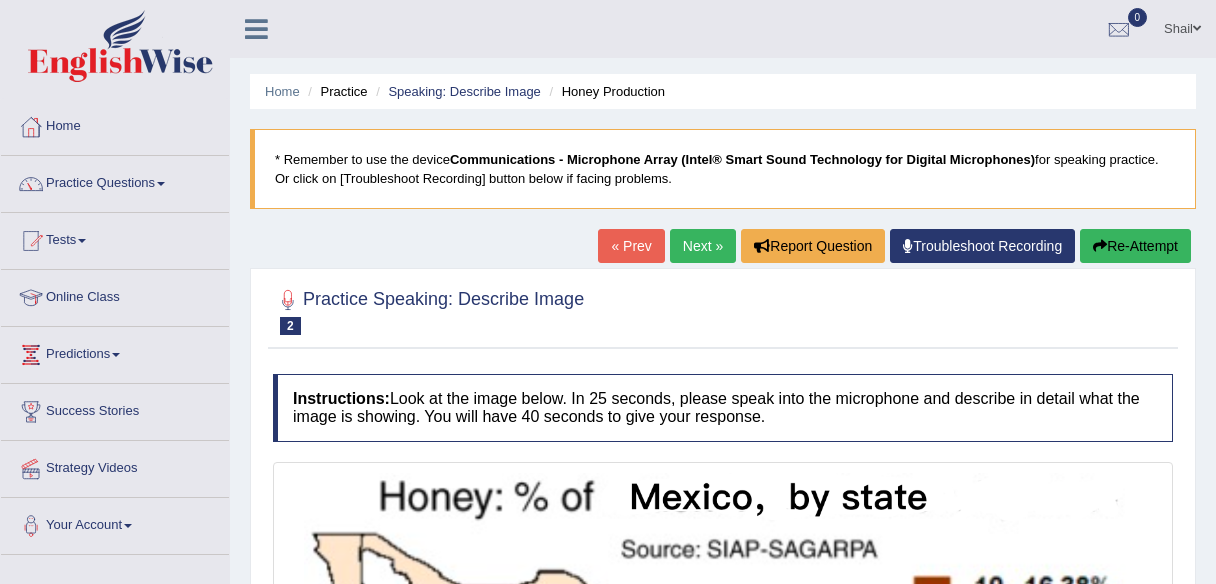 scroll, scrollTop: 0, scrollLeft: 0, axis: both 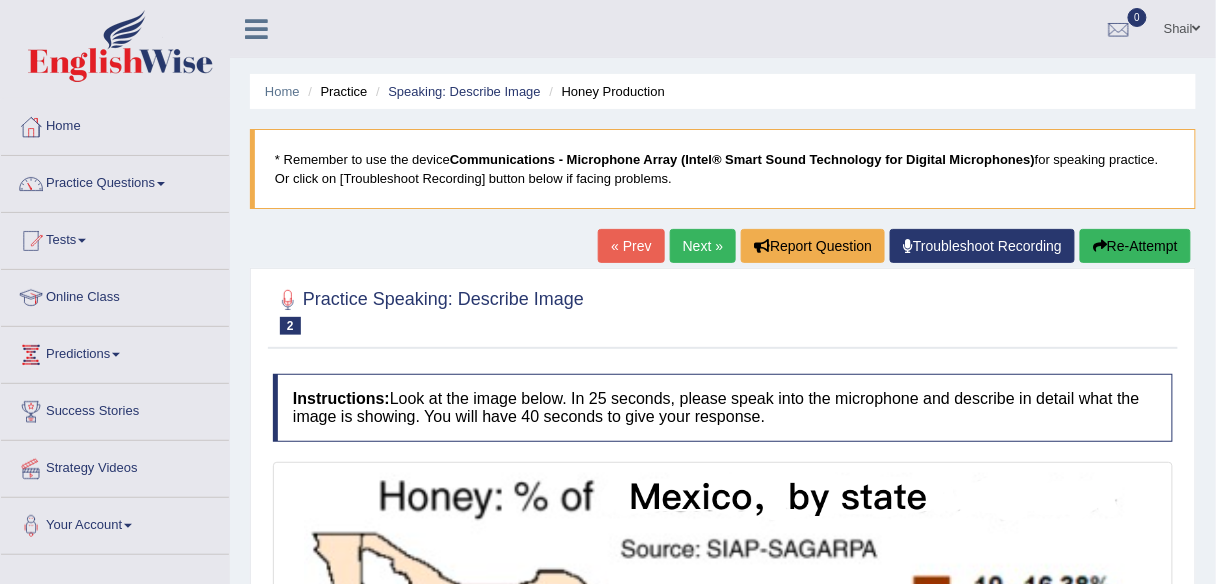 click on "Next »" at bounding box center (703, 246) 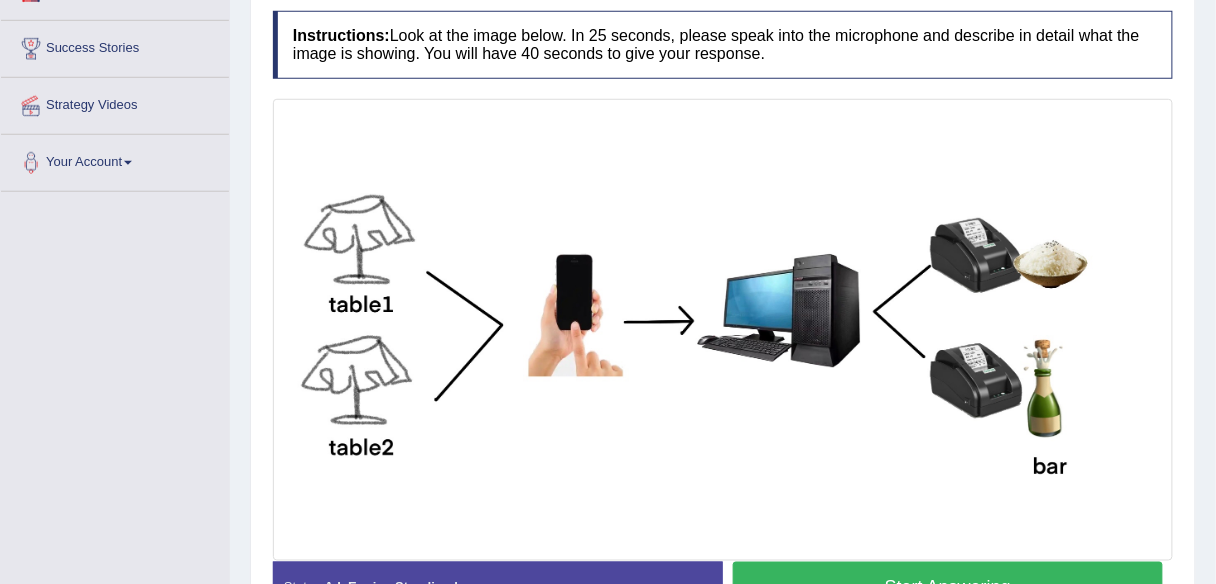 scroll, scrollTop: 0, scrollLeft: 0, axis: both 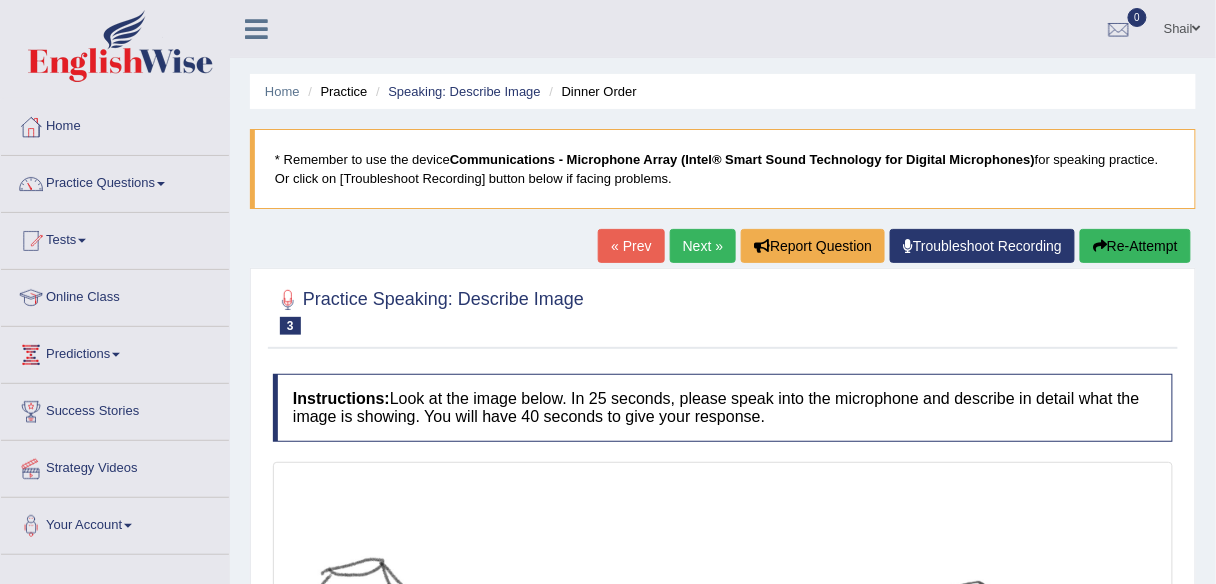 click on "Next »" at bounding box center [703, 246] 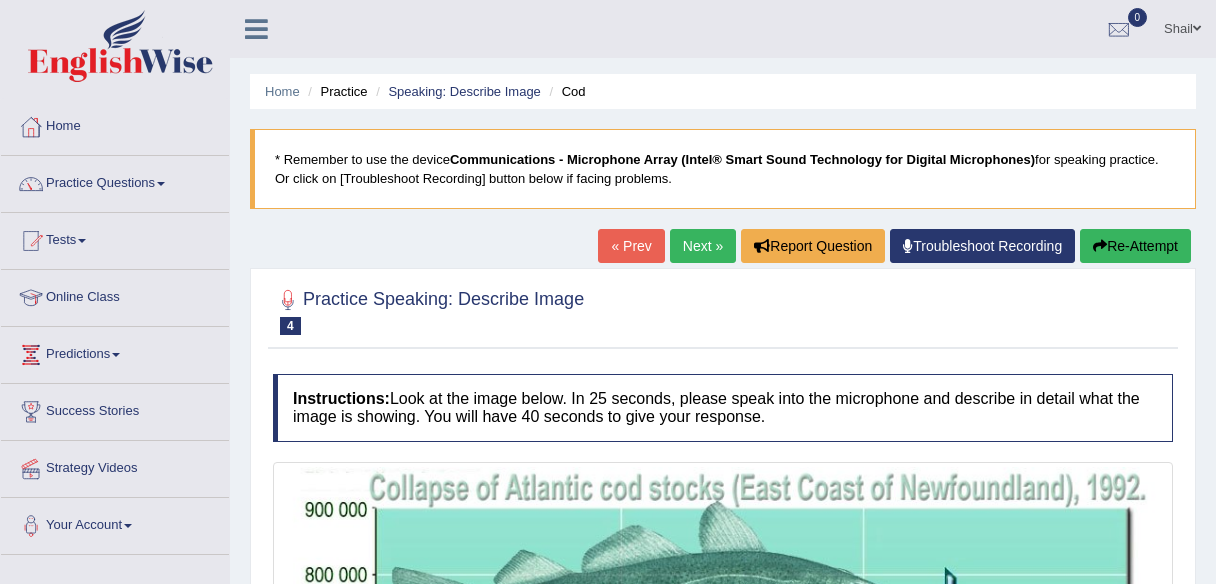 scroll, scrollTop: 62, scrollLeft: 0, axis: vertical 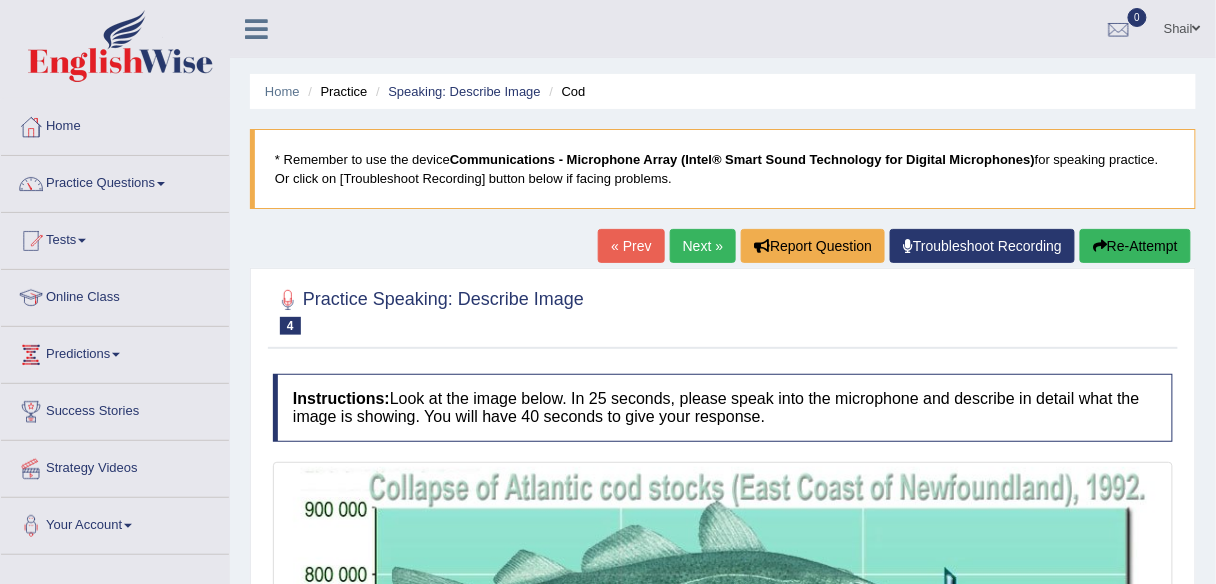 click on "Next »" at bounding box center [703, 246] 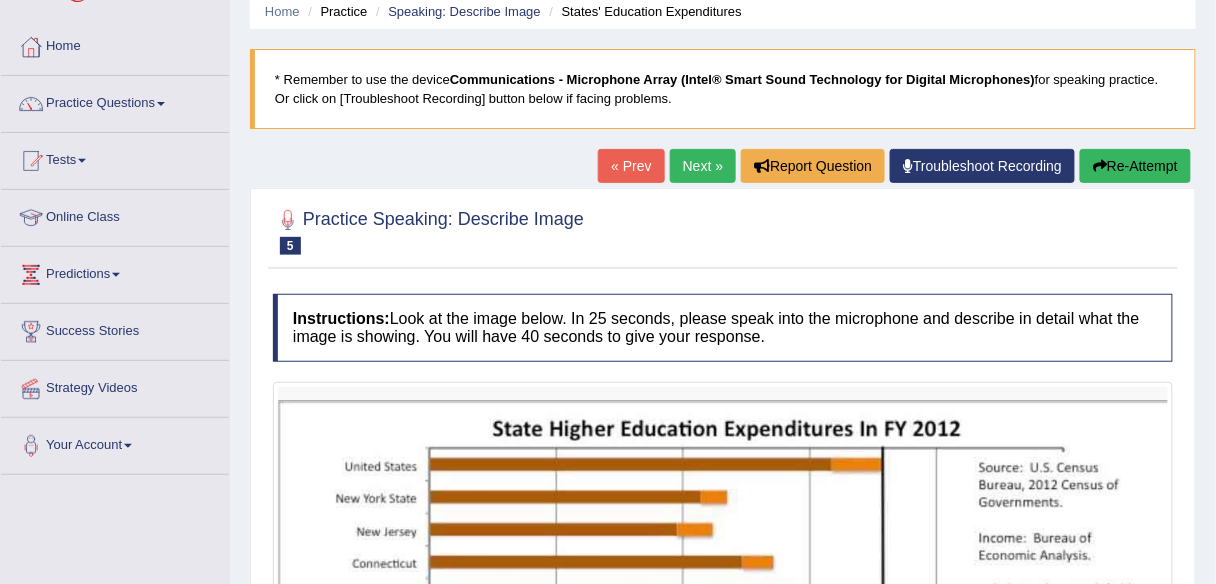 scroll, scrollTop: 0, scrollLeft: 0, axis: both 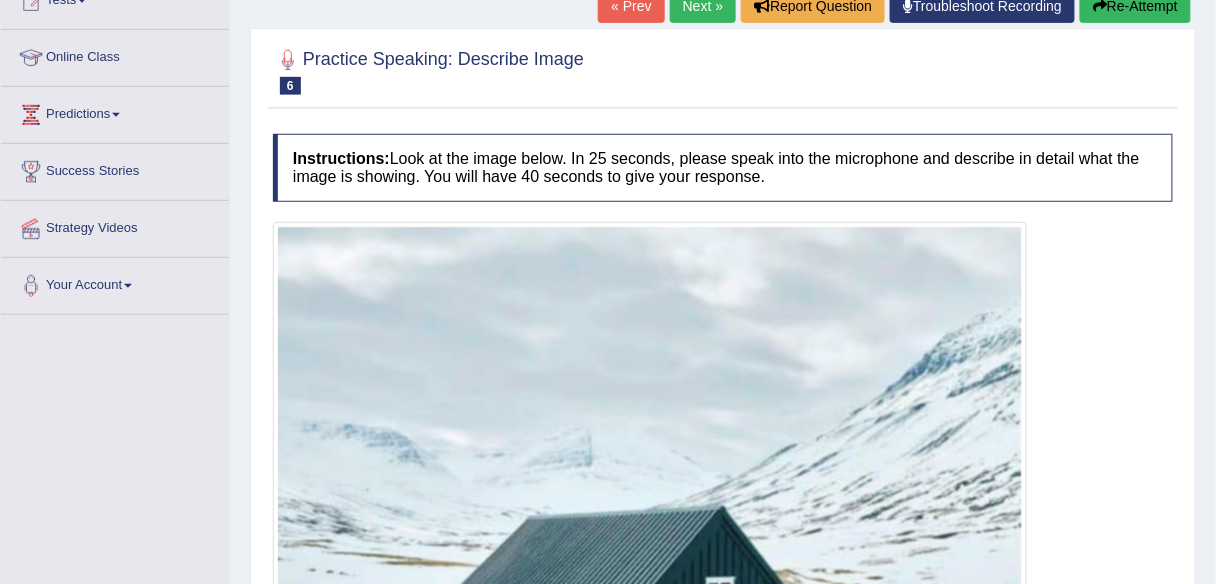 drag, startPoint x: 701, startPoint y: 14, endPoint x: 704, endPoint y: 34, distance: 20.22375 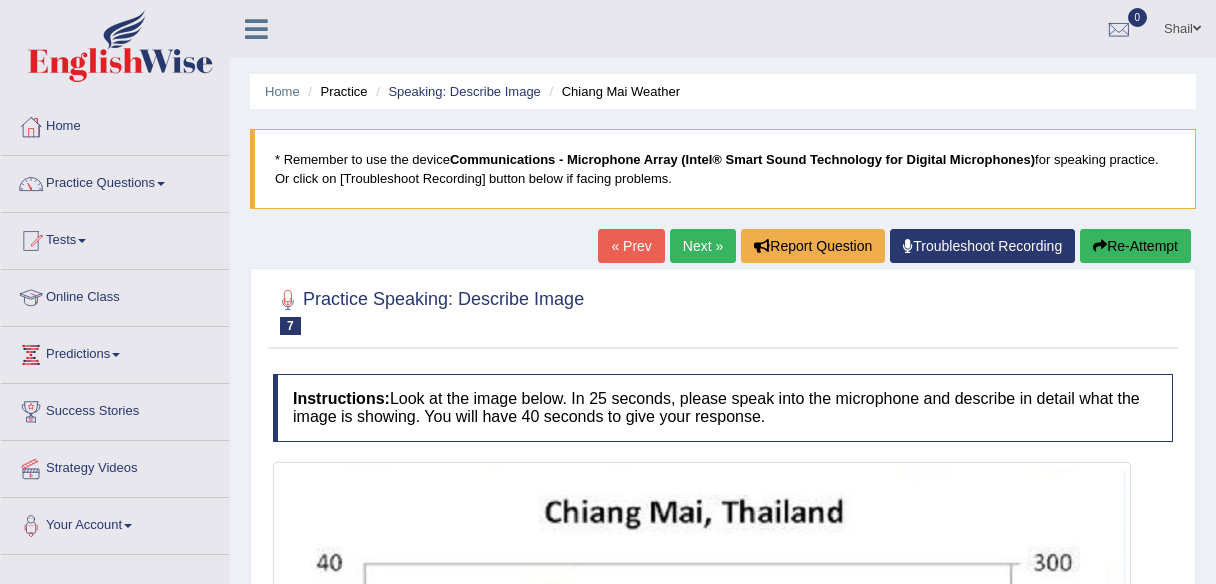 scroll, scrollTop: 400, scrollLeft: 0, axis: vertical 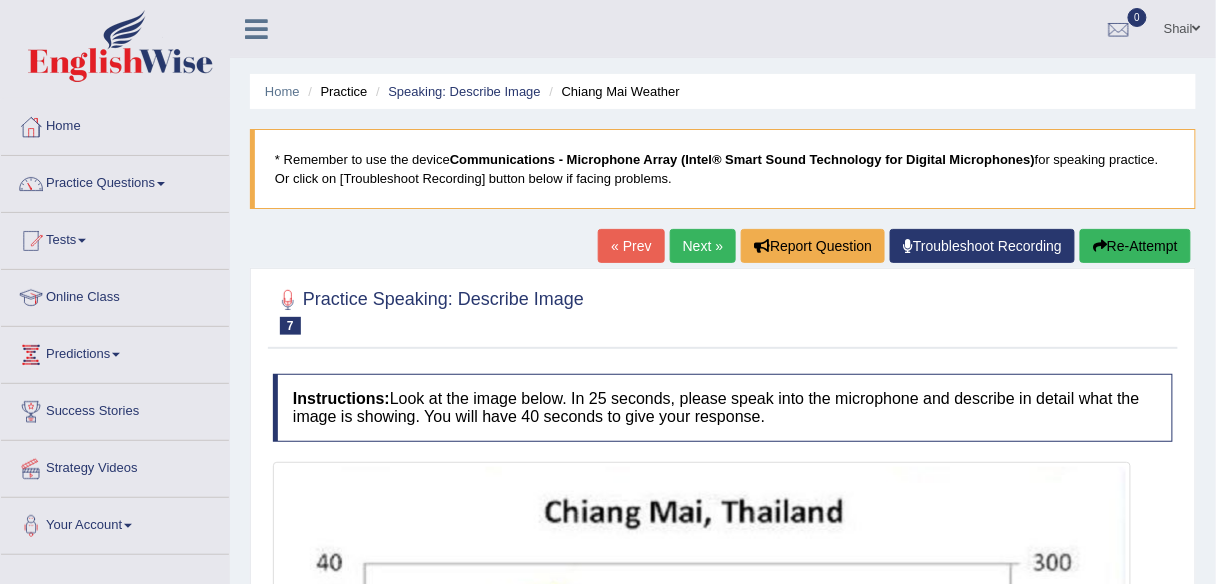 click on "Next »" at bounding box center [703, 246] 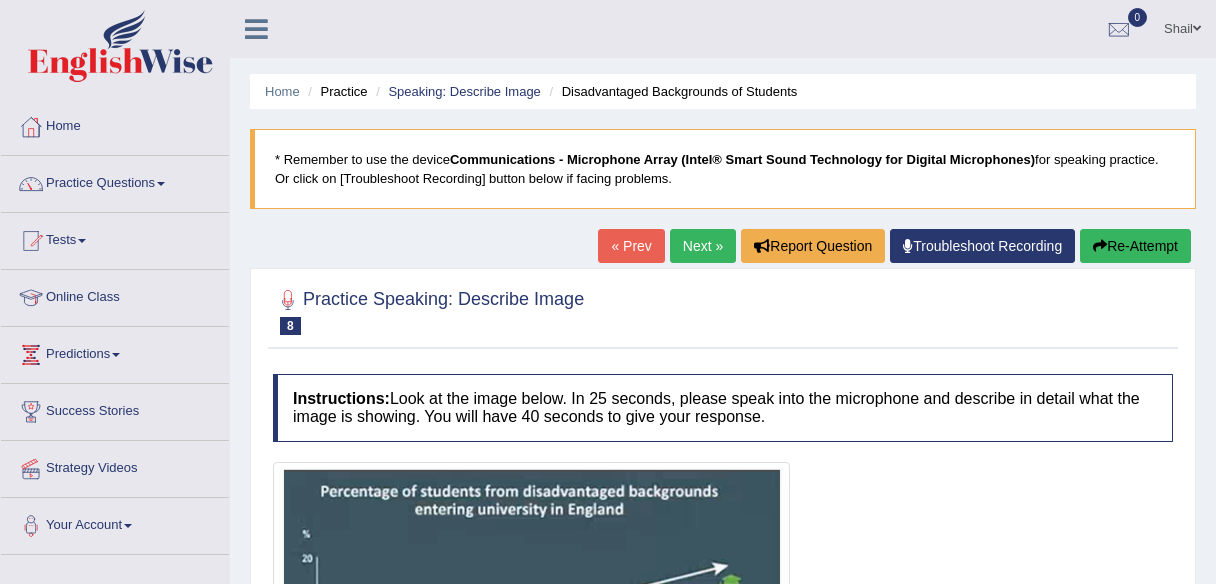 scroll, scrollTop: 0, scrollLeft: 0, axis: both 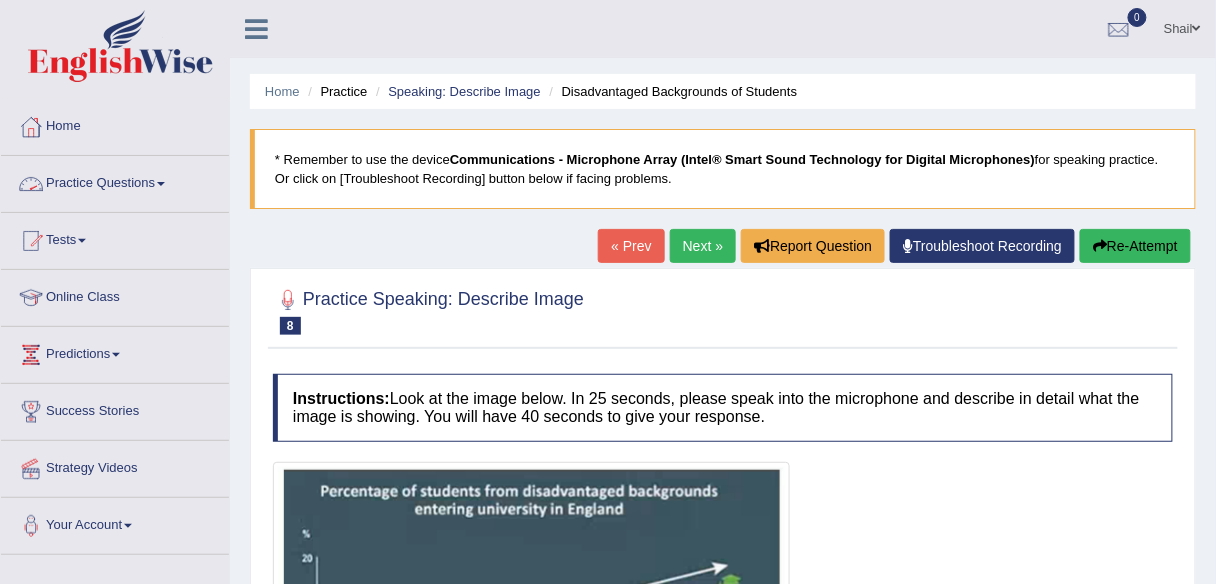 click on "Practice Questions" at bounding box center (115, 181) 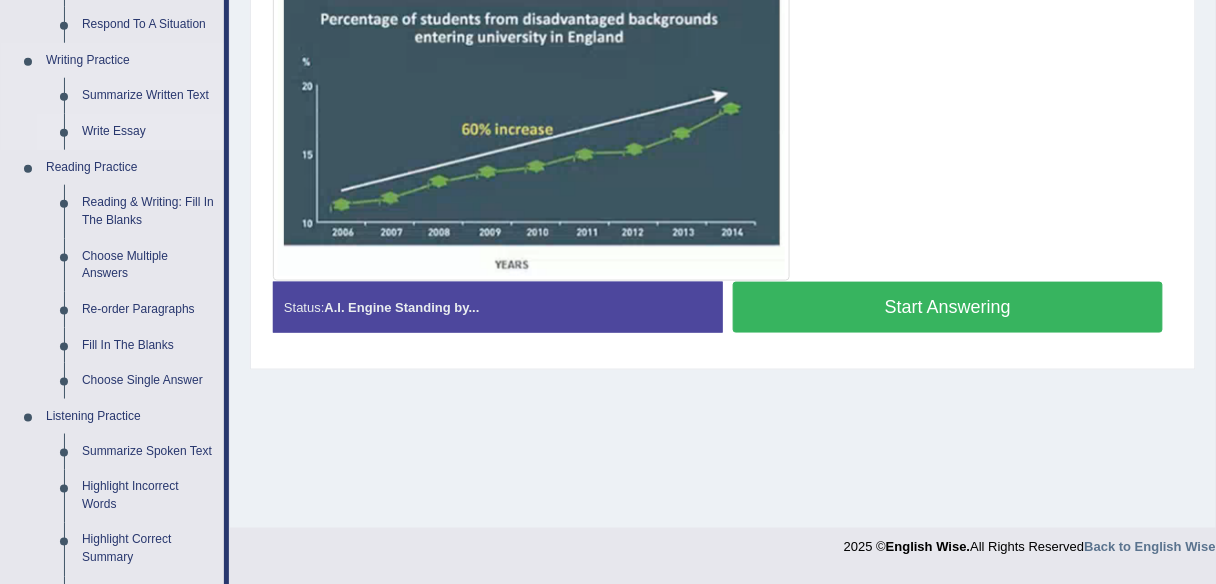 scroll, scrollTop: 480, scrollLeft: 0, axis: vertical 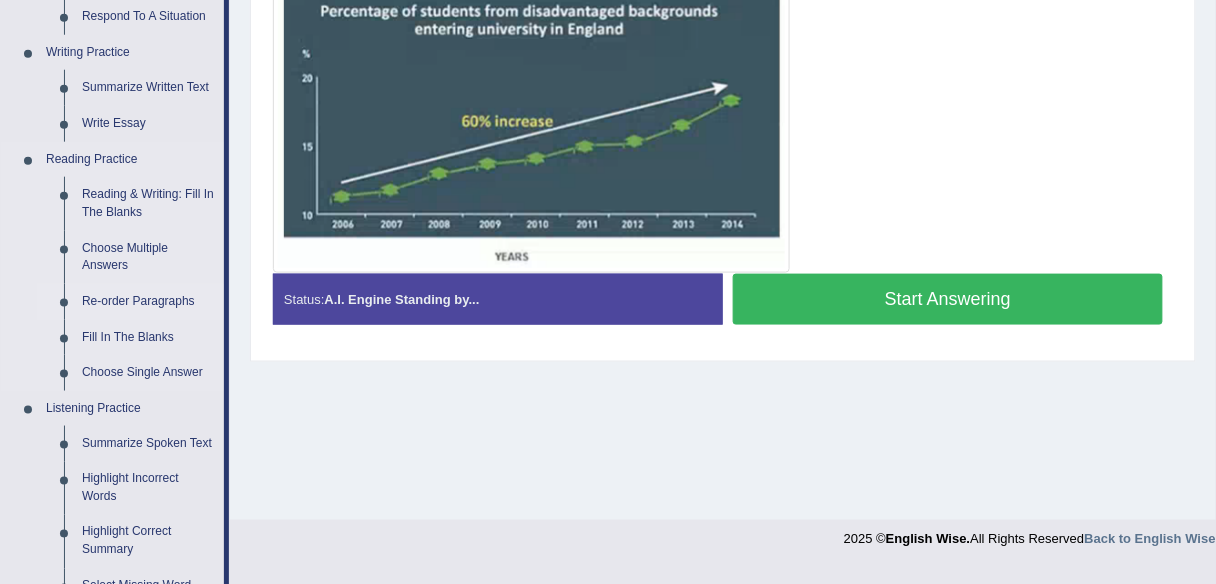 click on "Re-order Paragraphs" at bounding box center [148, 302] 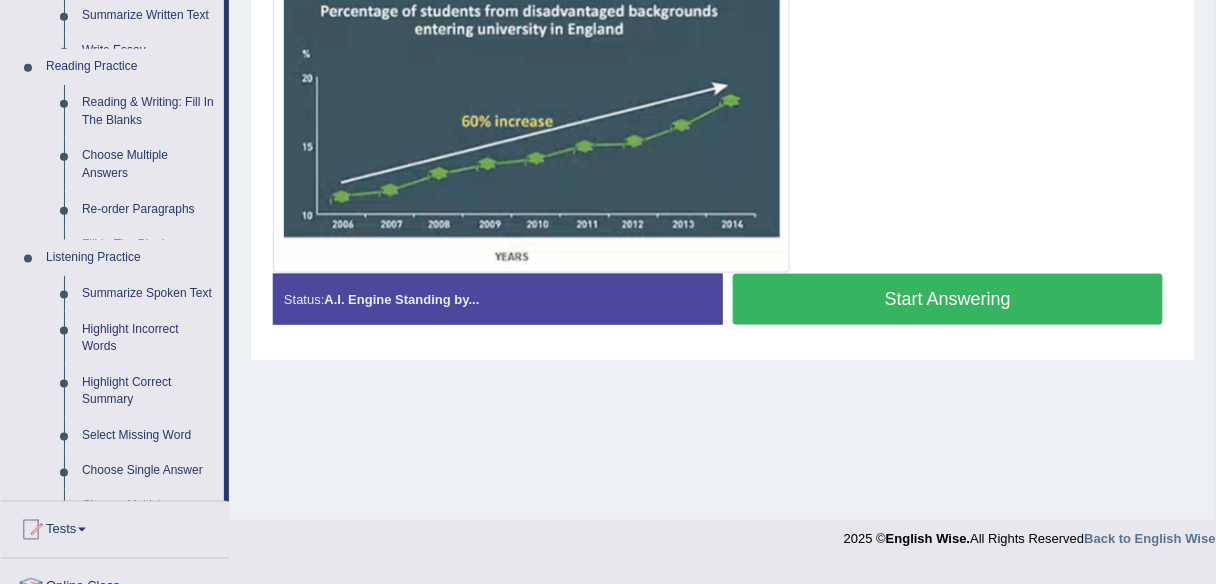 scroll, scrollTop: 466, scrollLeft: 0, axis: vertical 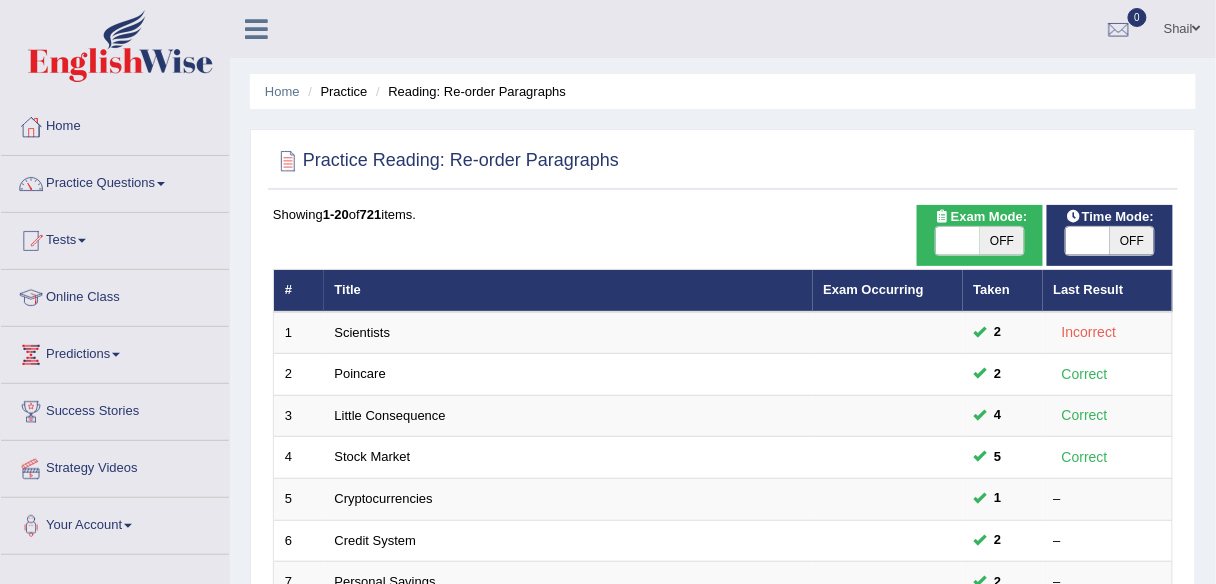 click on "OFF" at bounding box center [1002, 241] 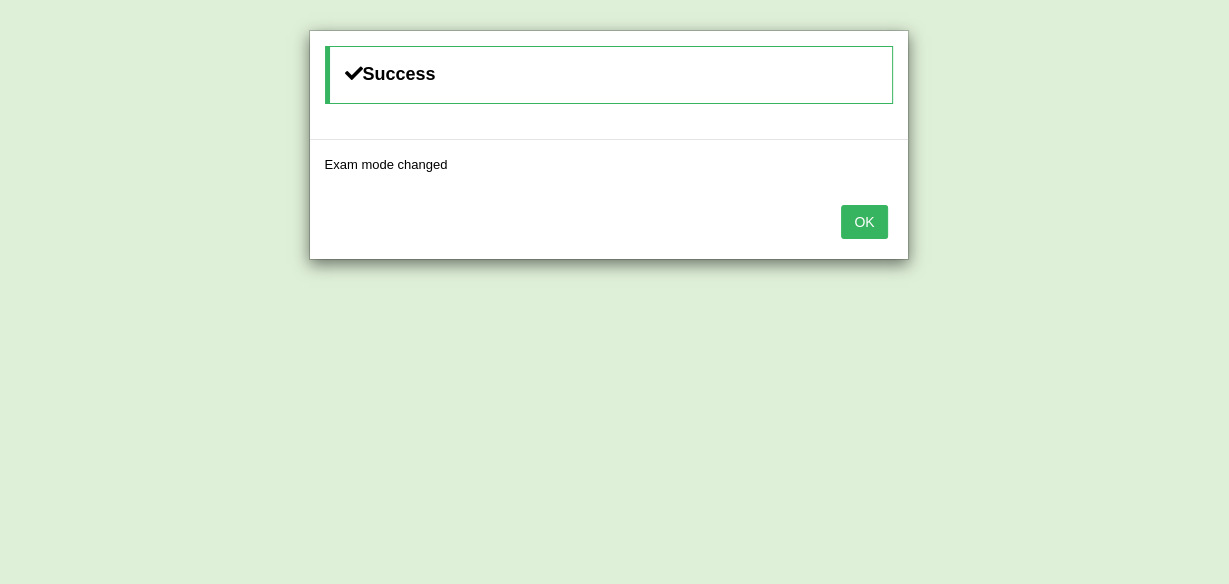 click on "OK" at bounding box center [864, 222] 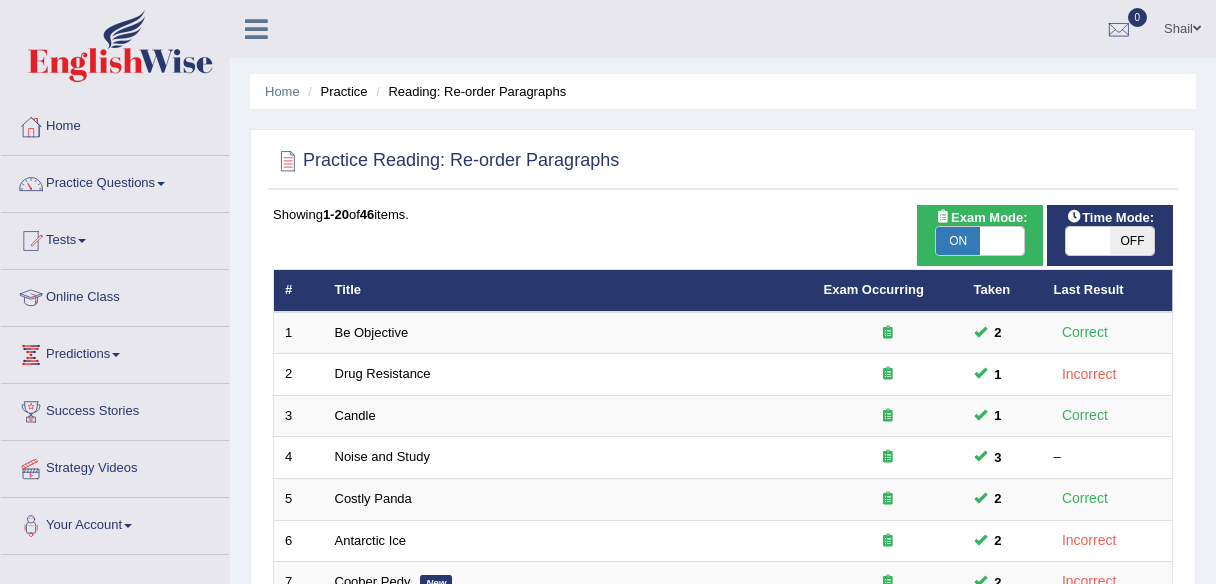 scroll, scrollTop: 0, scrollLeft: 0, axis: both 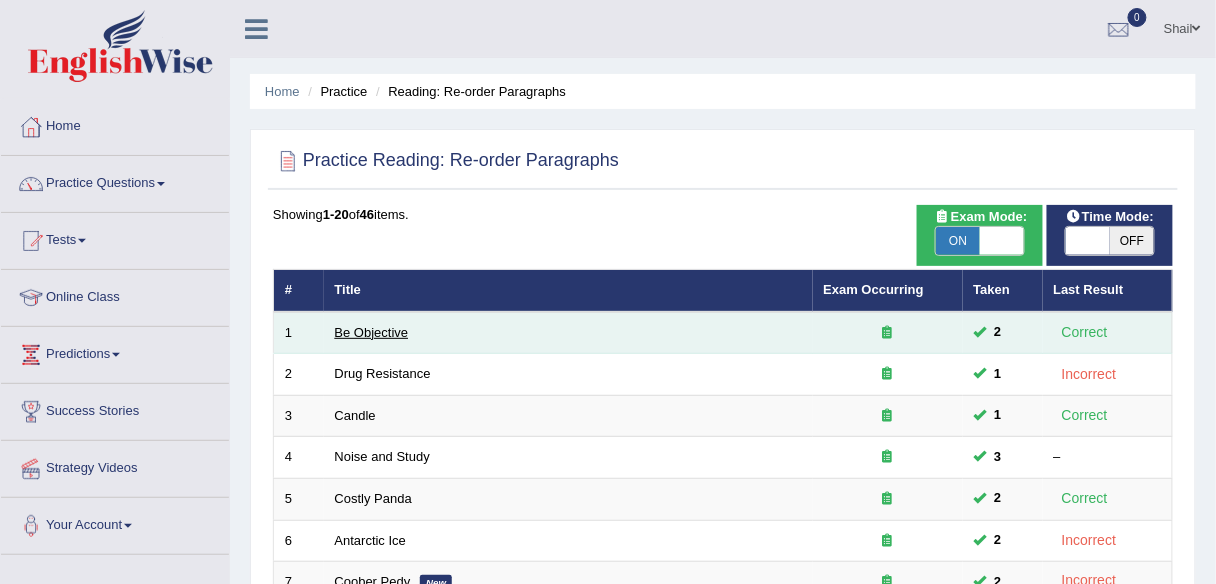 click on "Be Objective" at bounding box center (372, 332) 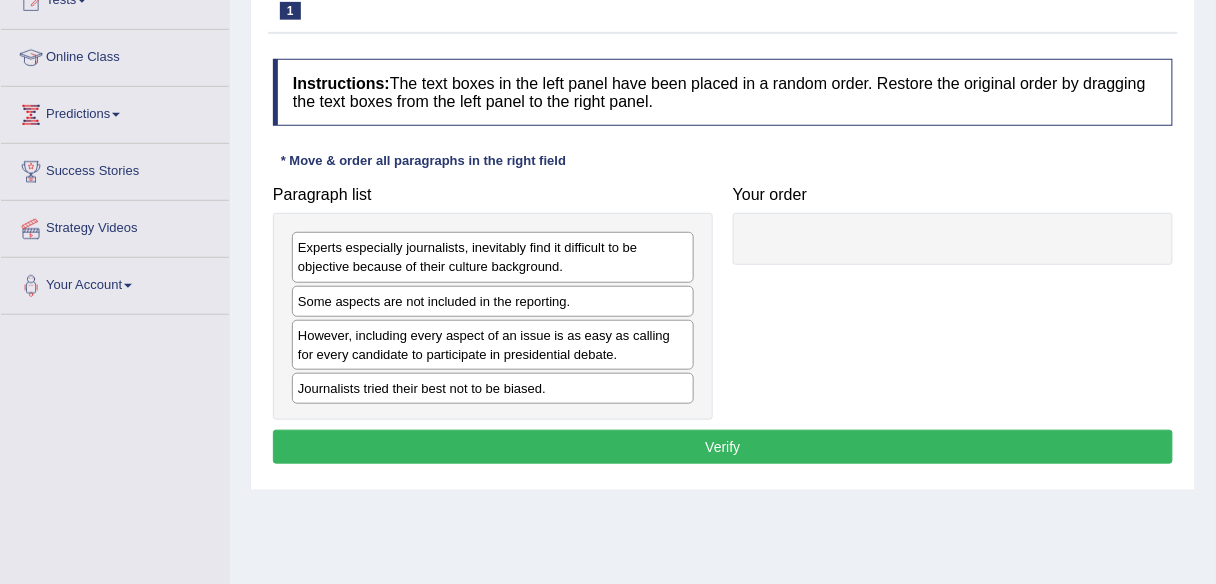 scroll, scrollTop: 240, scrollLeft: 0, axis: vertical 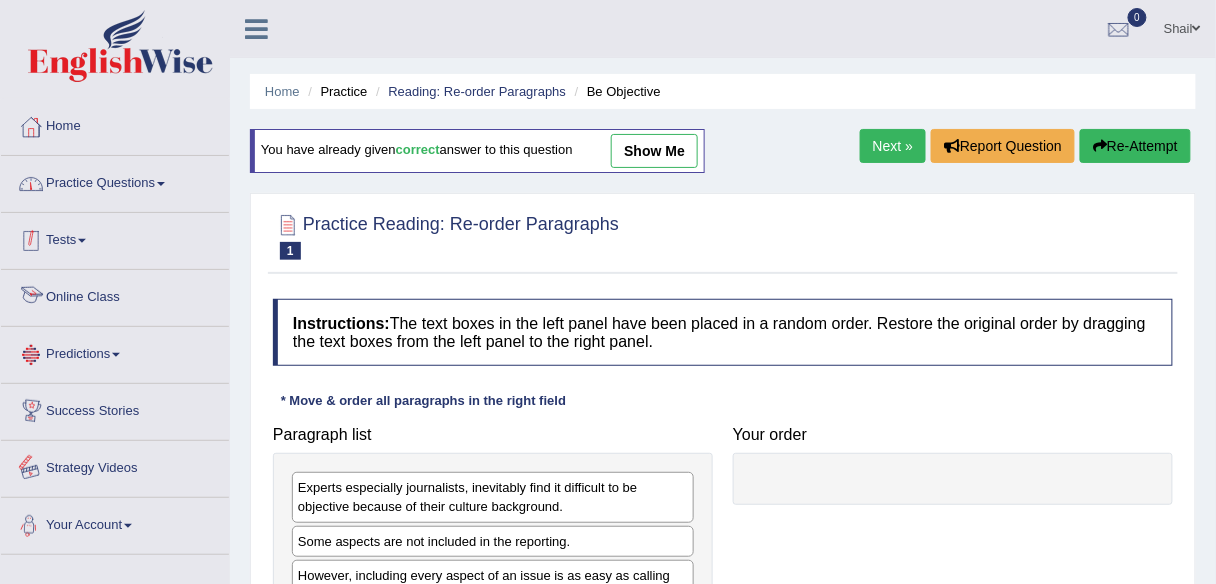 click on "Practice Questions" at bounding box center (115, 181) 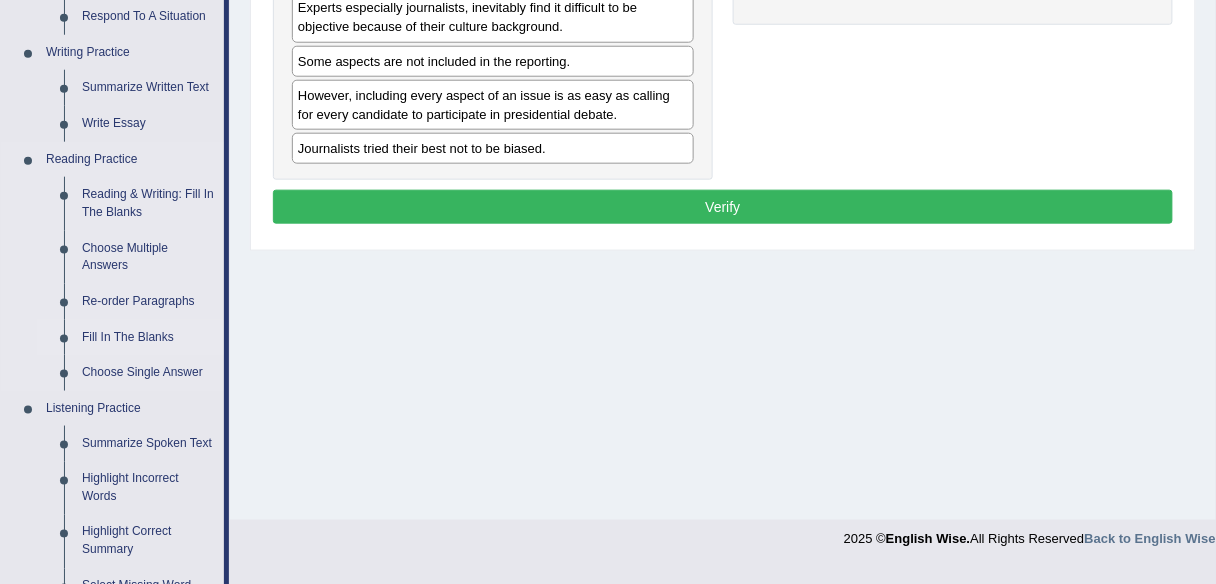 click on "Fill In The Blanks" at bounding box center [148, 338] 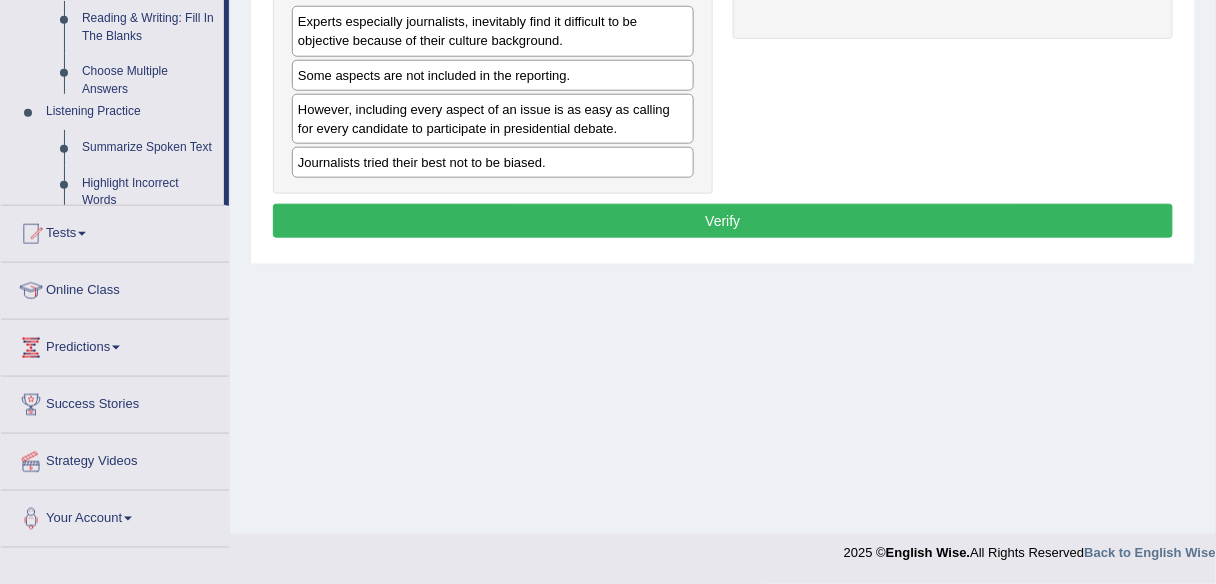 scroll, scrollTop: 466, scrollLeft: 0, axis: vertical 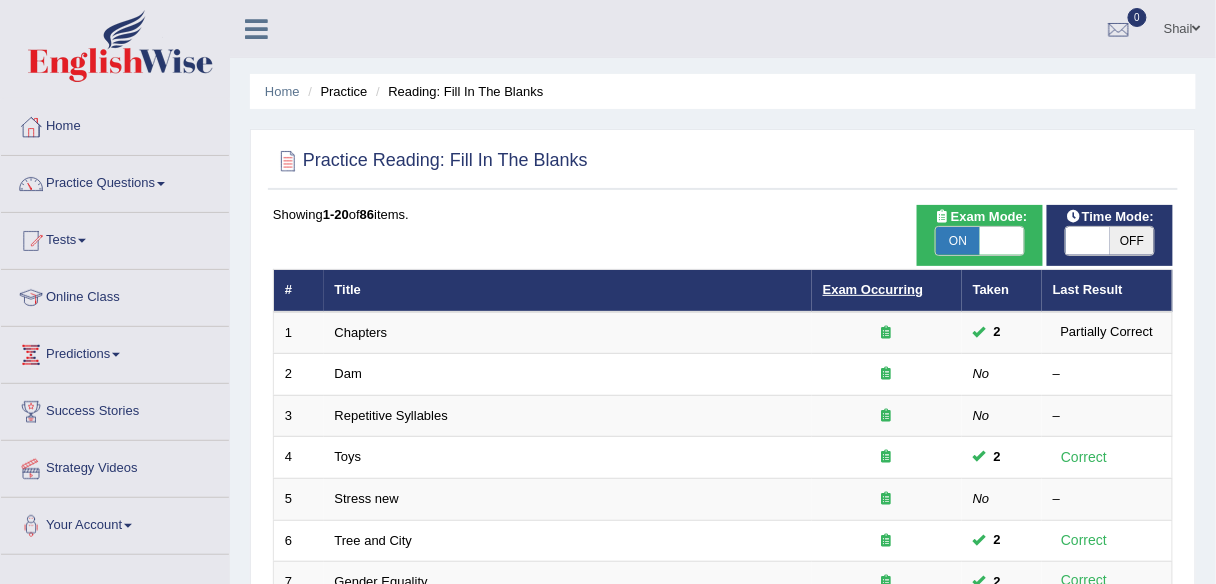 click on "Exam Occurring" at bounding box center [873, 289] 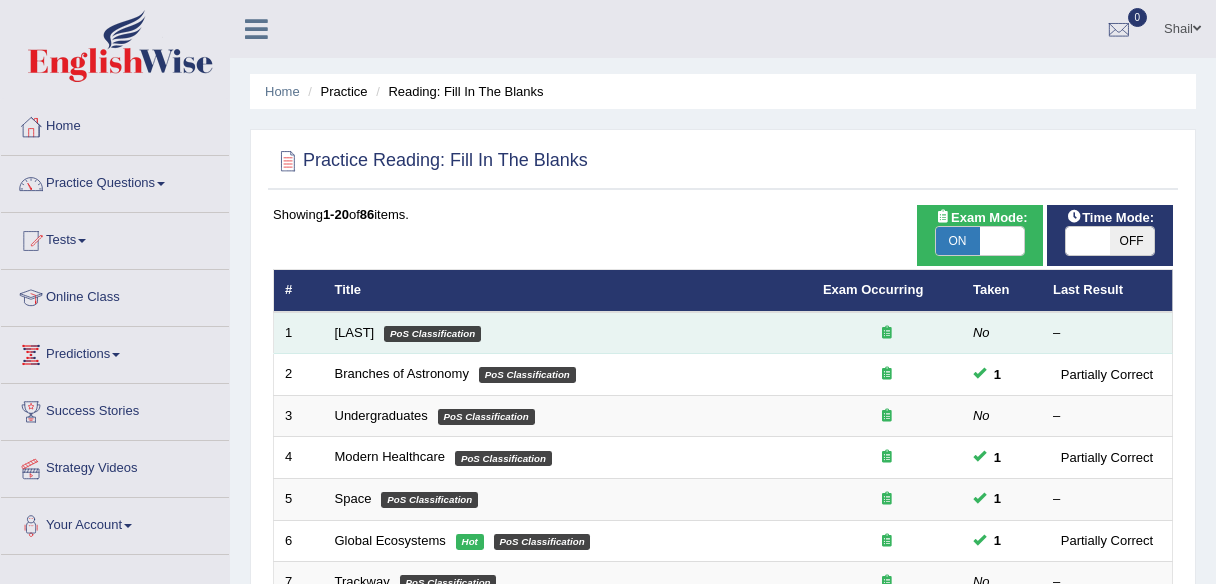scroll, scrollTop: 0, scrollLeft: 0, axis: both 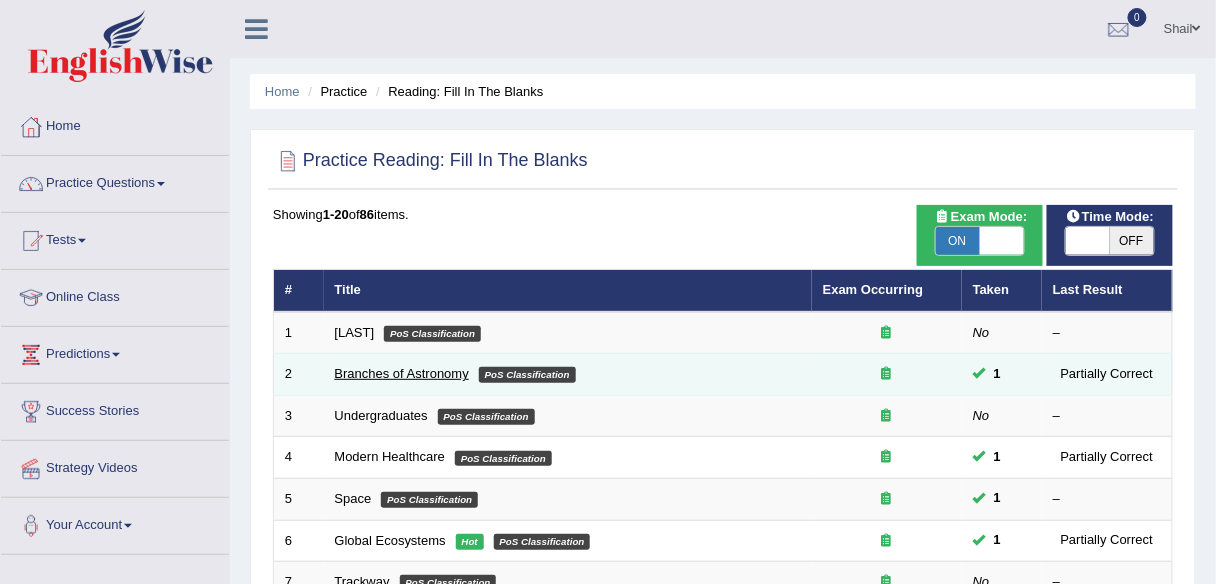 click on "Branches of Astronomy" at bounding box center [402, 373] 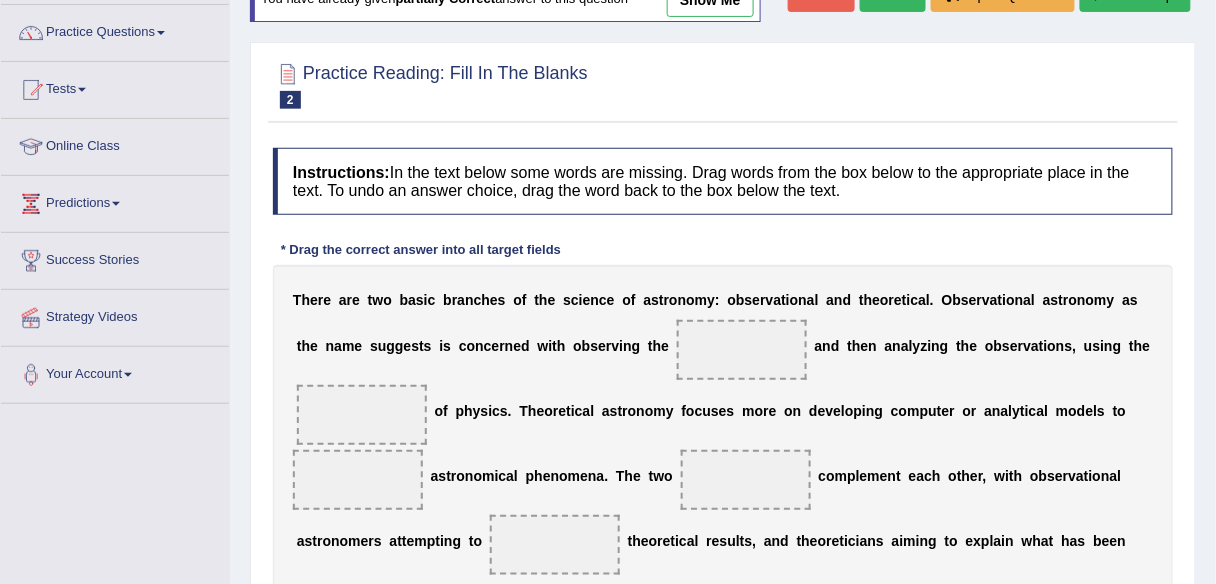 scroll, scrollTop: 0, scrollLeft: 0, axis: both 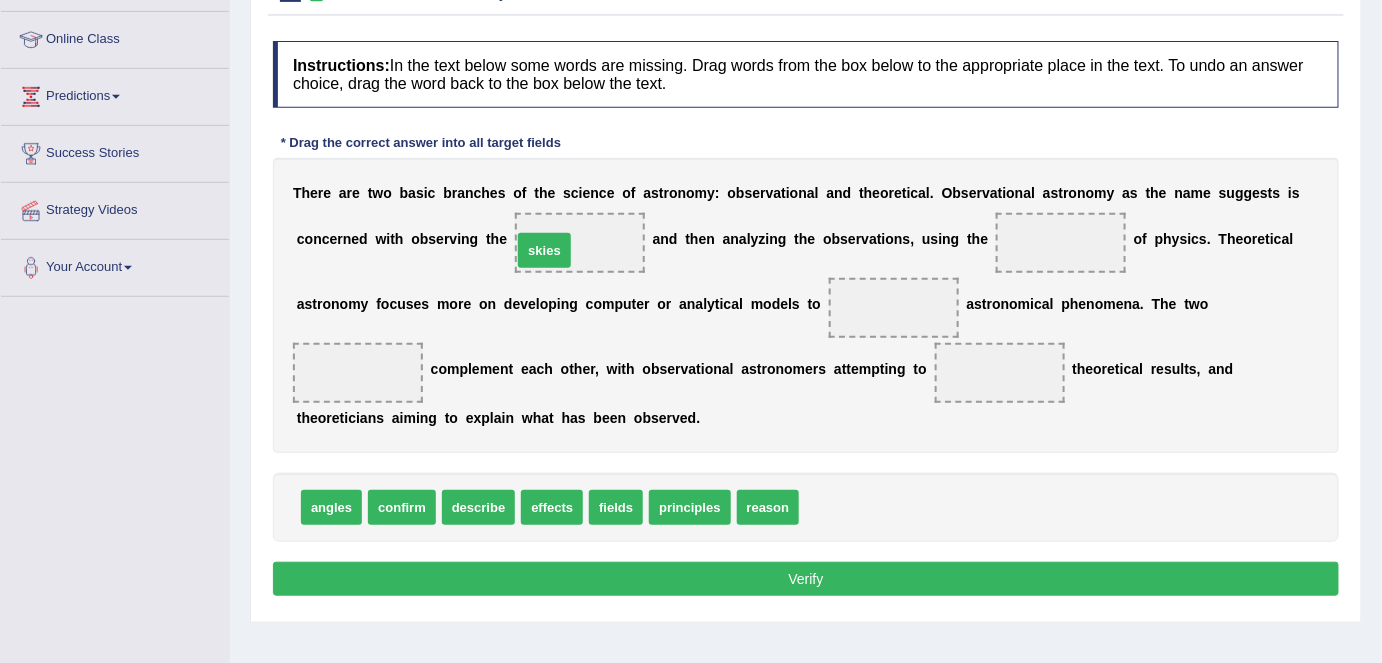 drag, startPoint x: 817, startPoint y: 498, endPoint x: 538, endPoint y: 241, distance: 379.32834 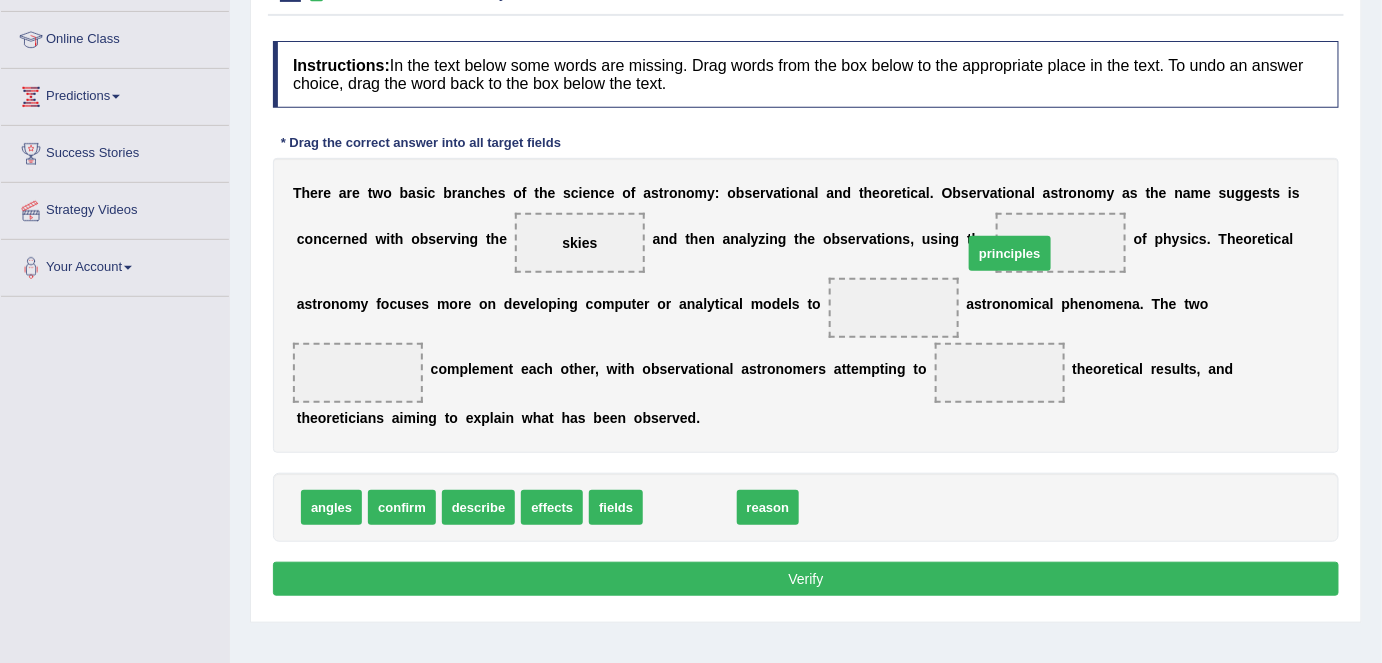 drag, startPoint x: 717, startPoint y: 500, endPoint x: 1072, endPoint y: 227, distance: 447.83255 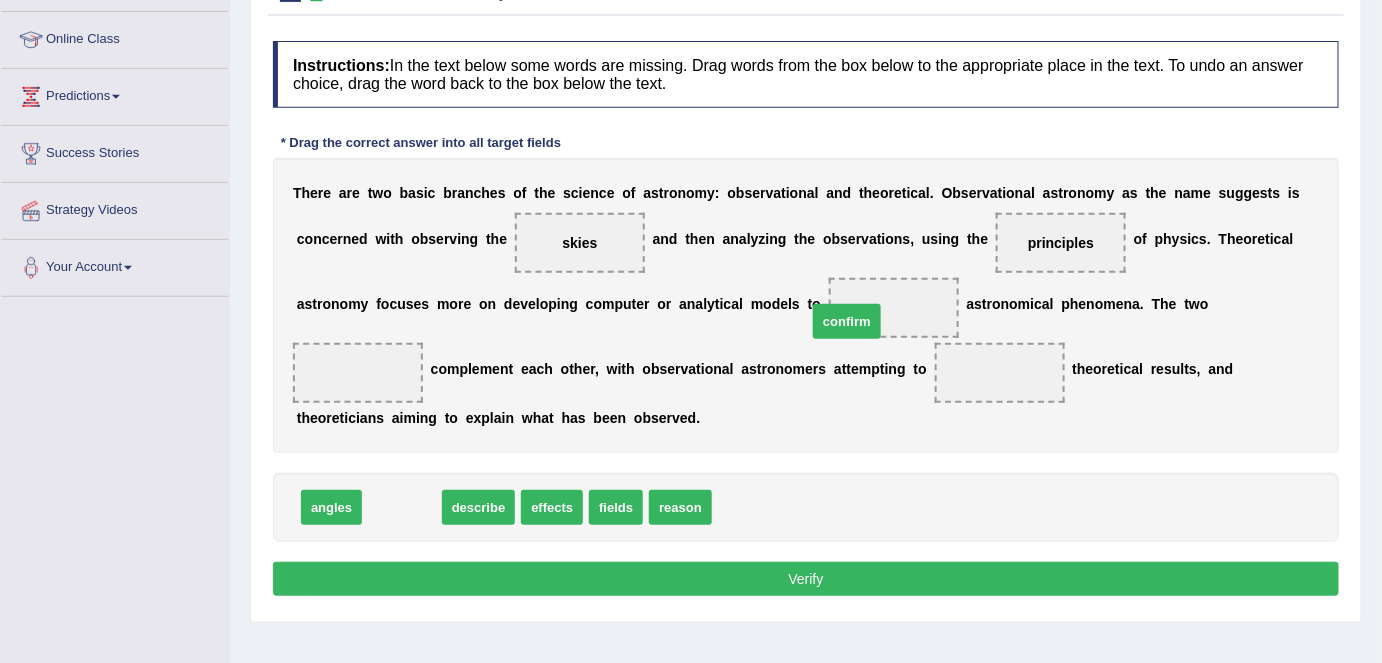 drag, startPoint x: 404, startPoint y: 499, endPoint x: 849, endPoint y: 312, distance: 482.69452 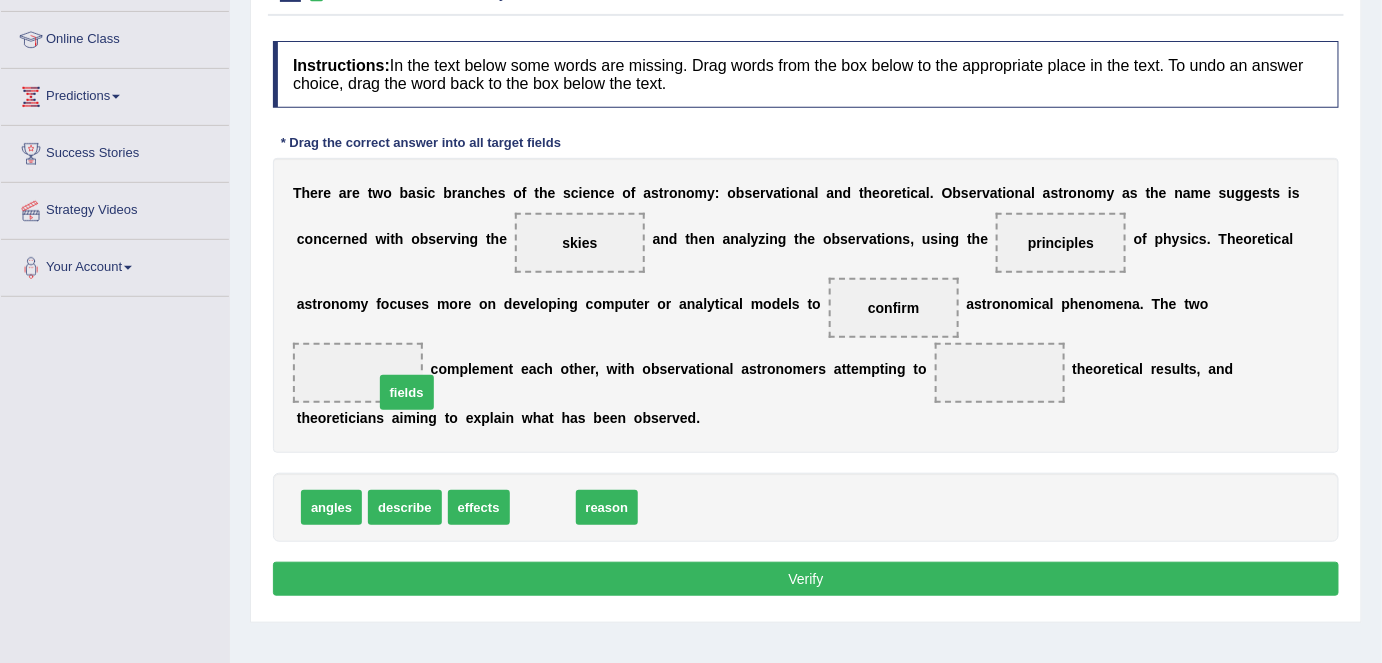 drag, startPoint x: 552, startPoint y: 499, endPoint x: 392, endPoint y: 377, distance: 201.20636 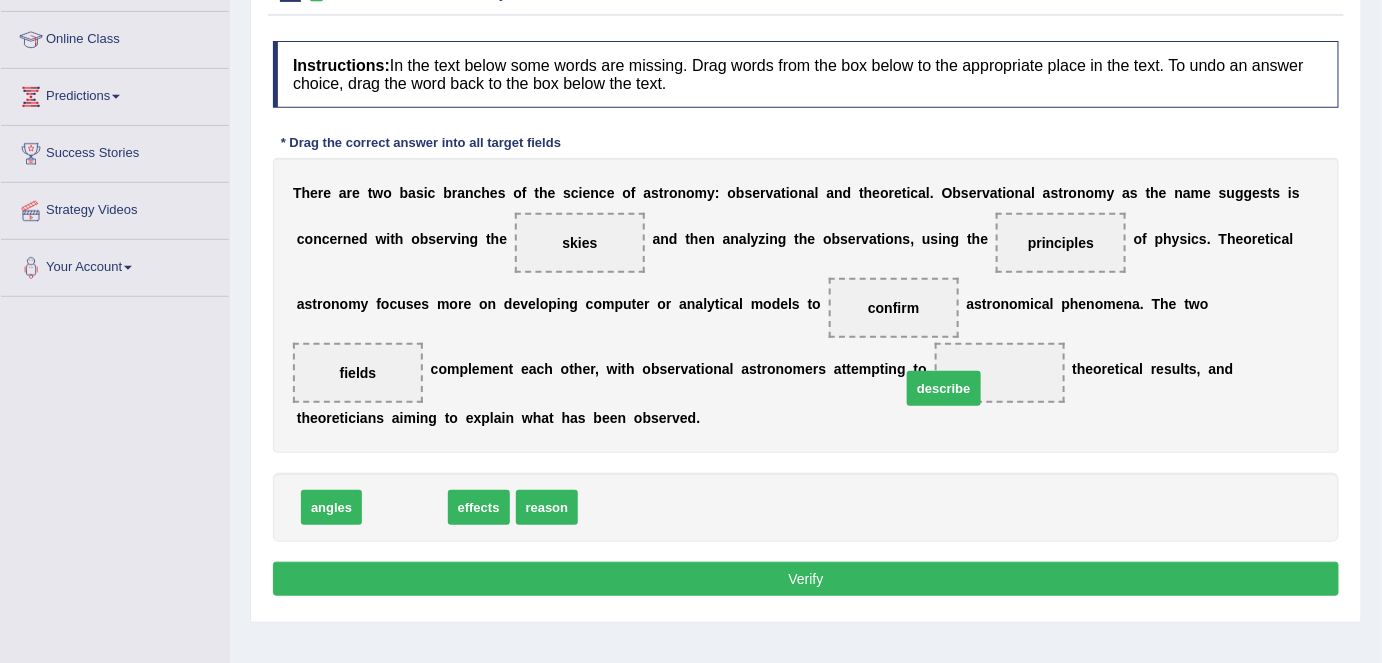 drag, startPoint x: 381, startPoint y: 495, endPoint x: 928, endPoint y: 375, distance: 560.00806 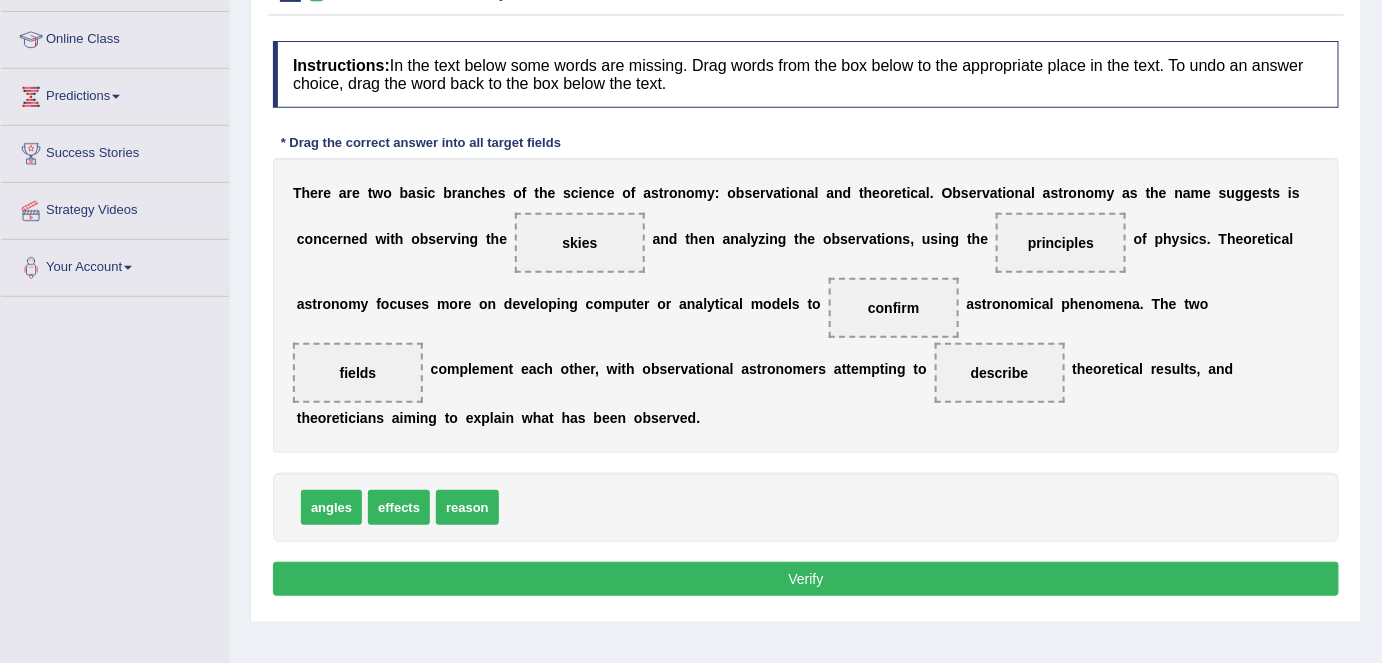 click on "Verify" at bounding box center [806, 579] 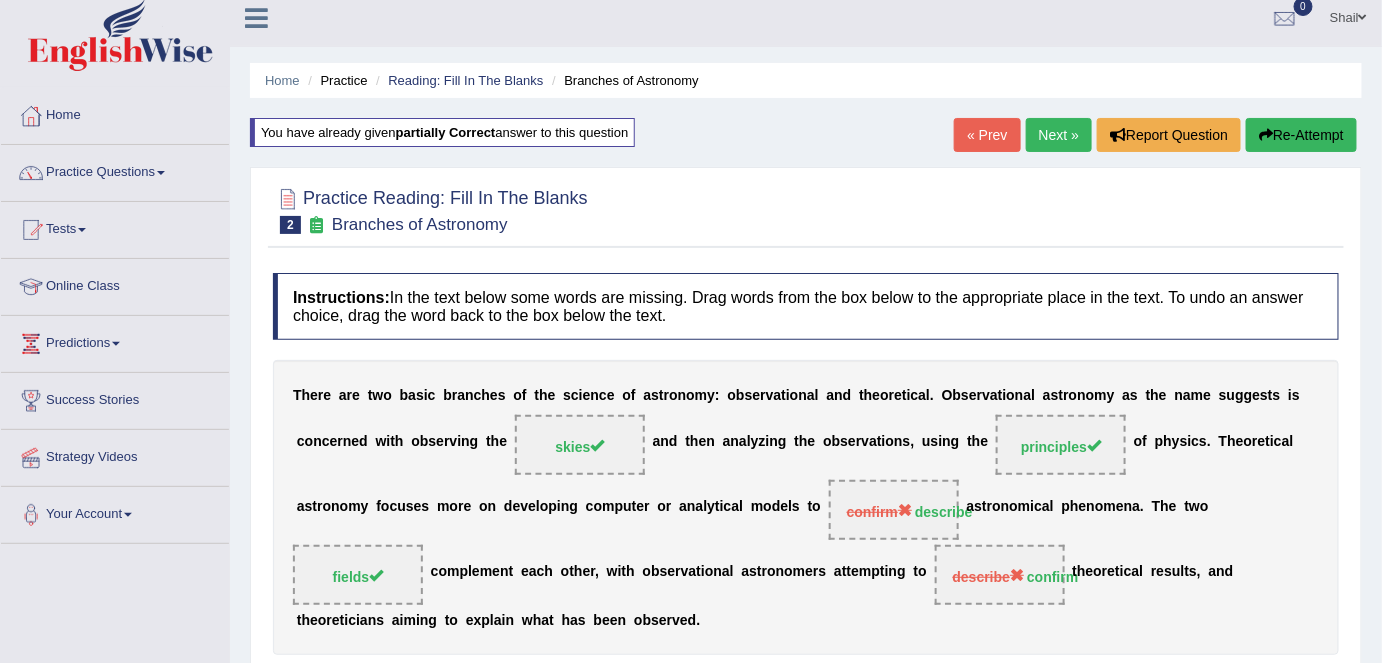 scroll, scrollTop: 0, scrollLeft: 0, axis: both 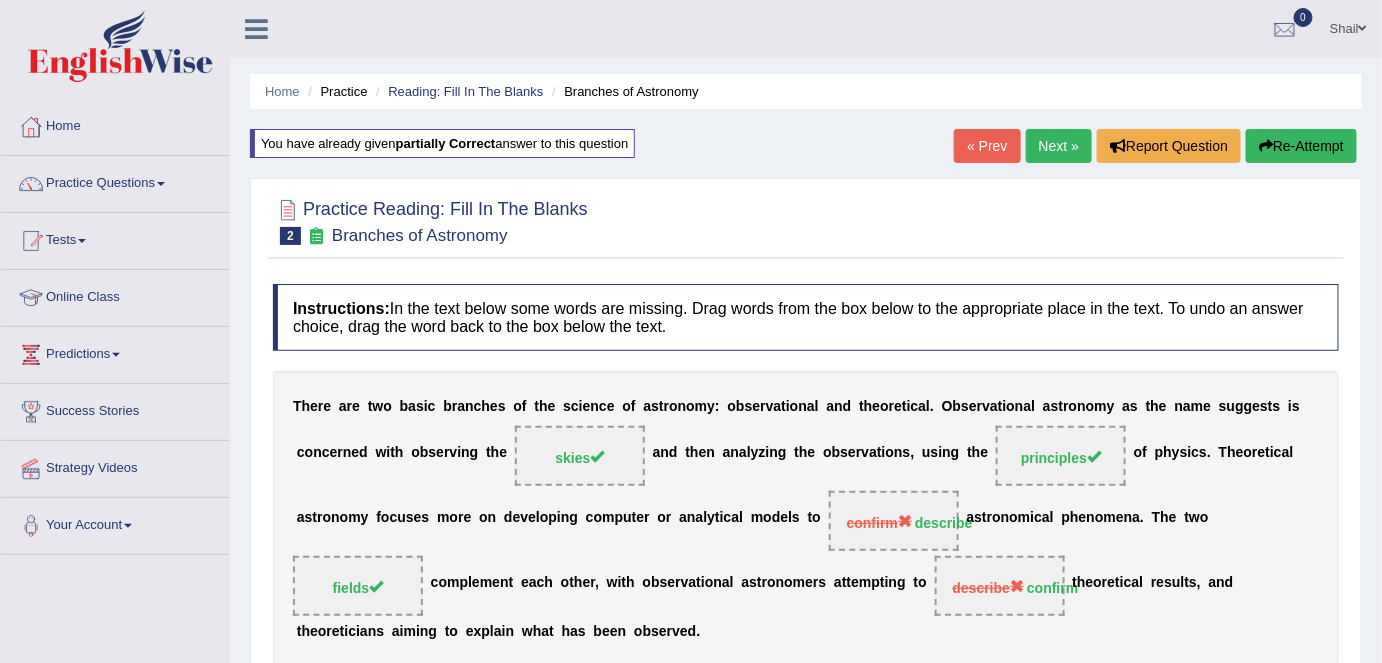 click on "Next »" at bounding box center [1059, 146] 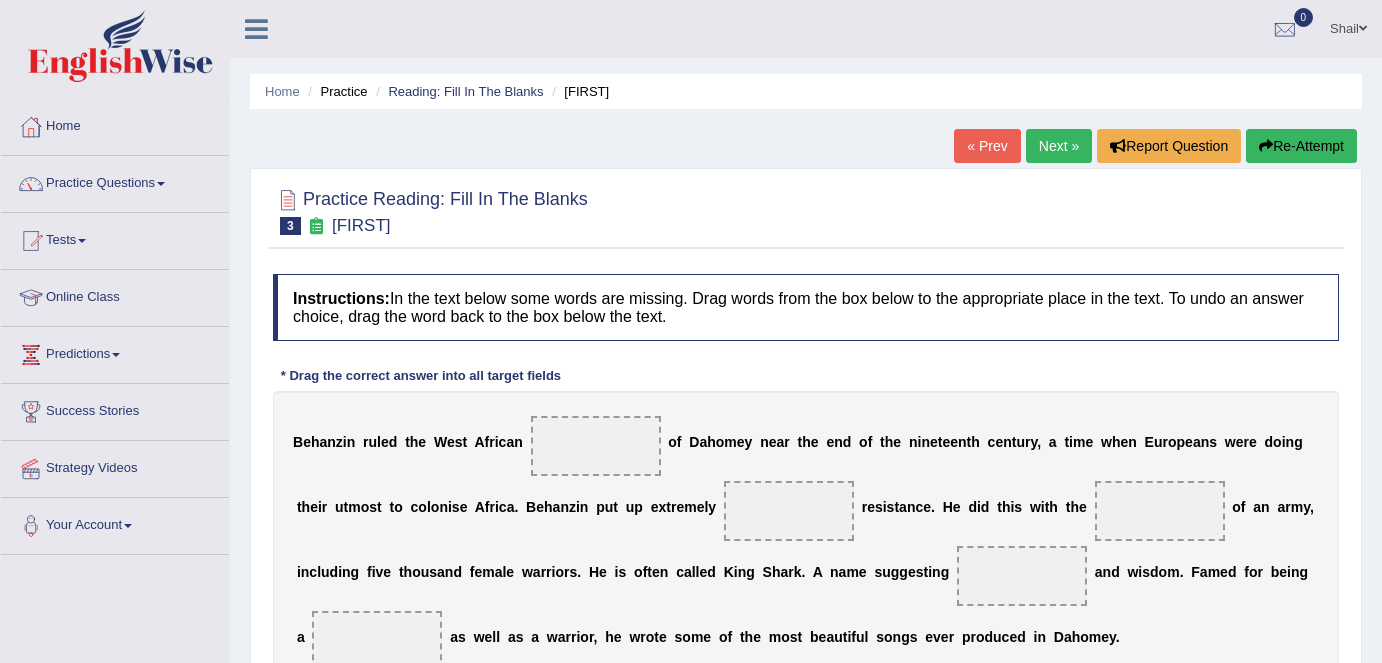 scroll, scrollTop: 363, scrollLeft: 0, axis: vertical 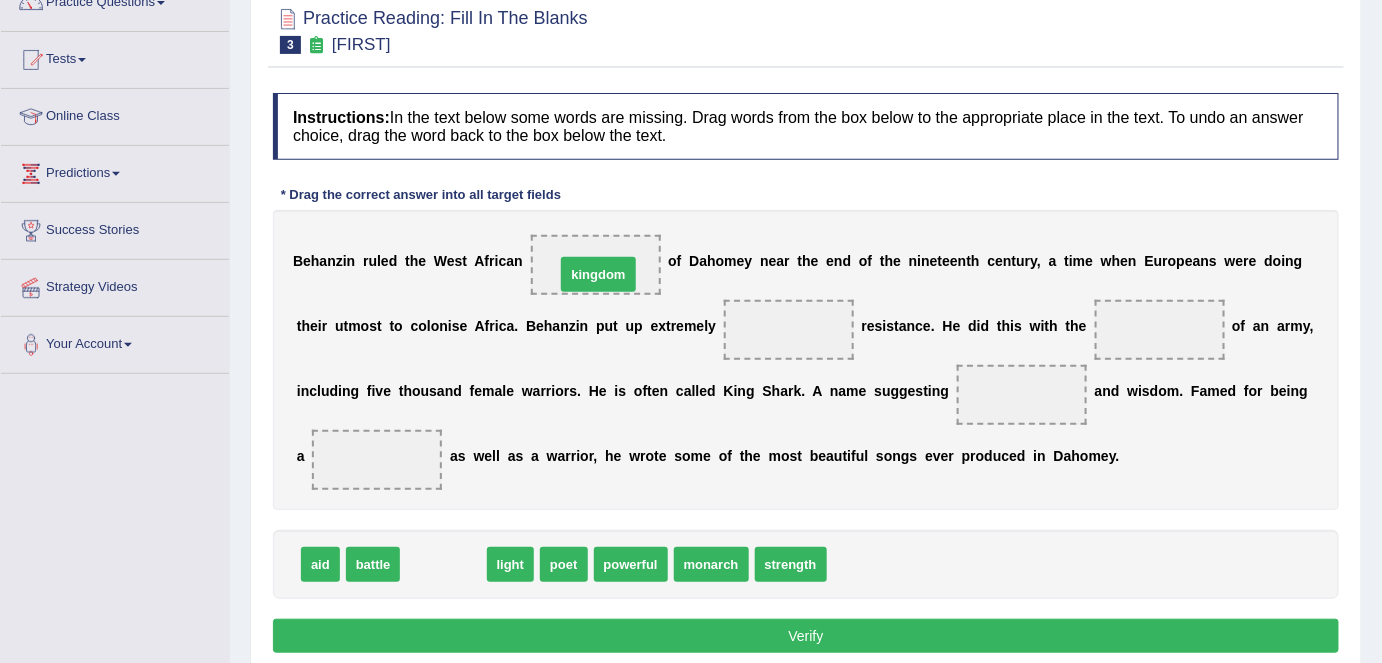 drag, startPoint x: 429, startPoint y: 563, endPoint x: 586, endPoint y: 267, distance: 335.0597 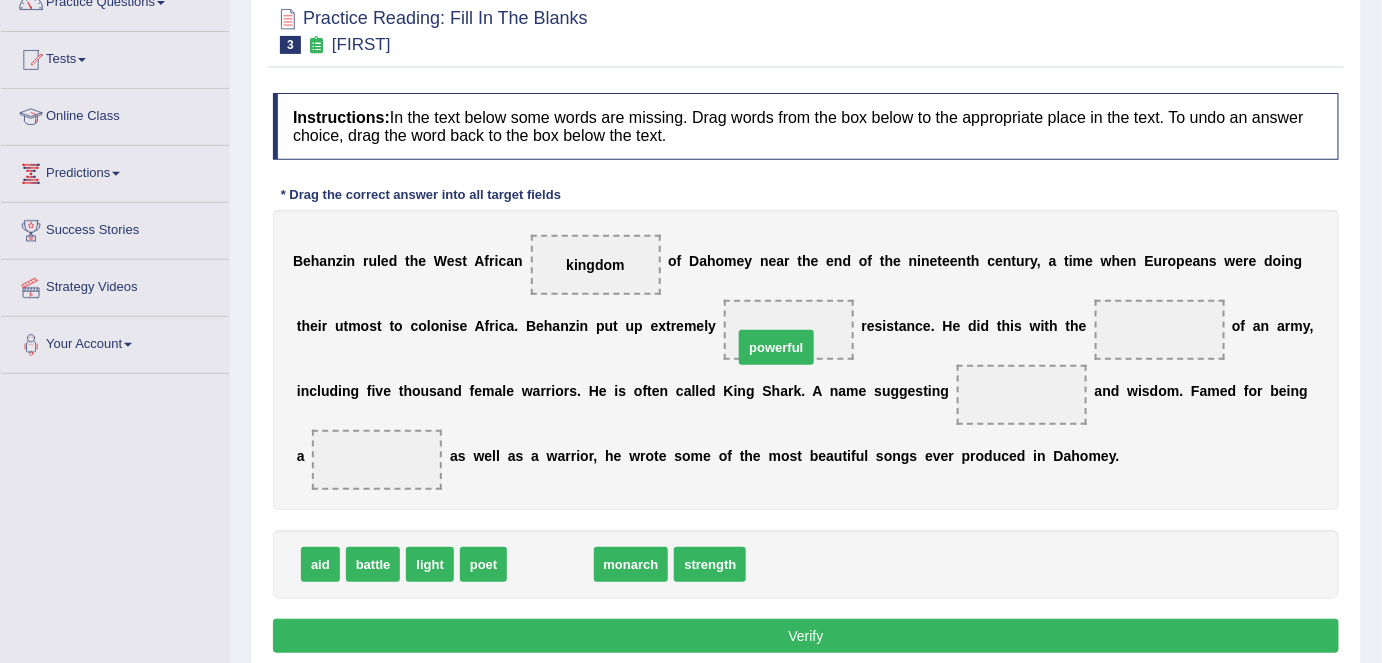 drag, startPoint x: 562, startPoint y: 555, endPoint x: 788, endPoint y: 338, distance: 313.31296 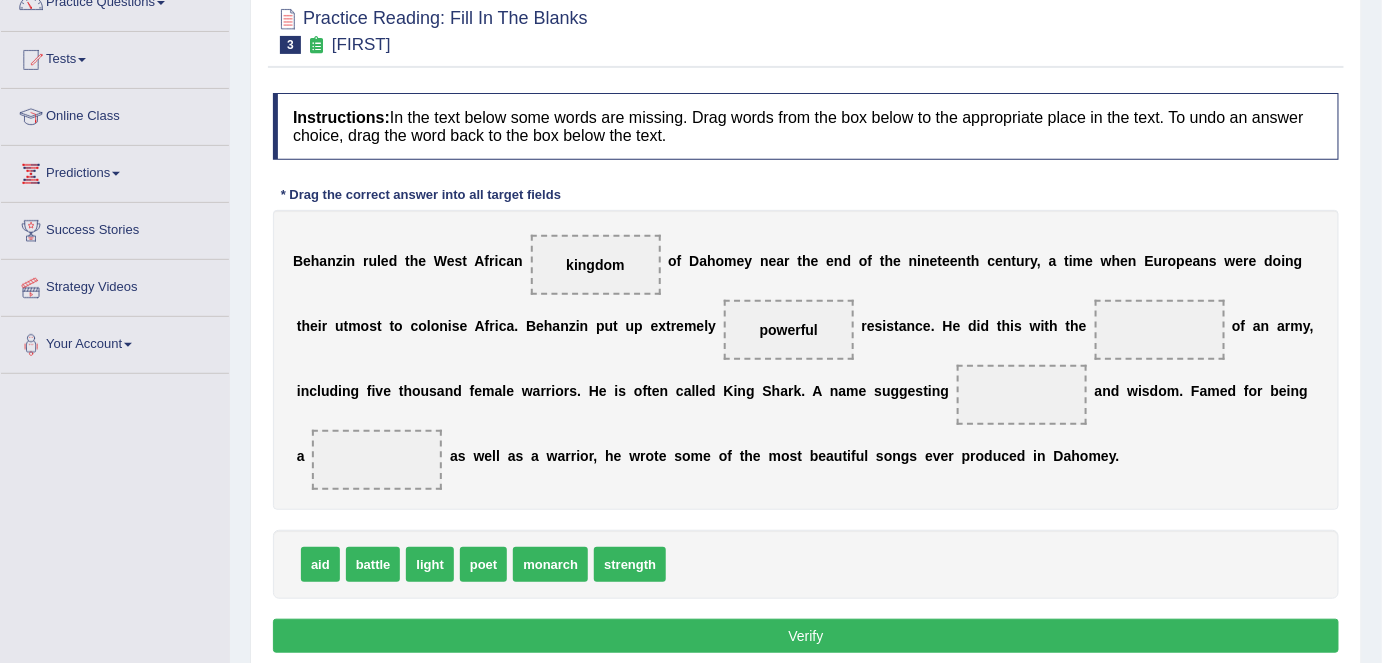 drag, startPoint x: 417, startPoint y: 480, endPoint x: 498, endPoint y: 470, distance: 81.61495 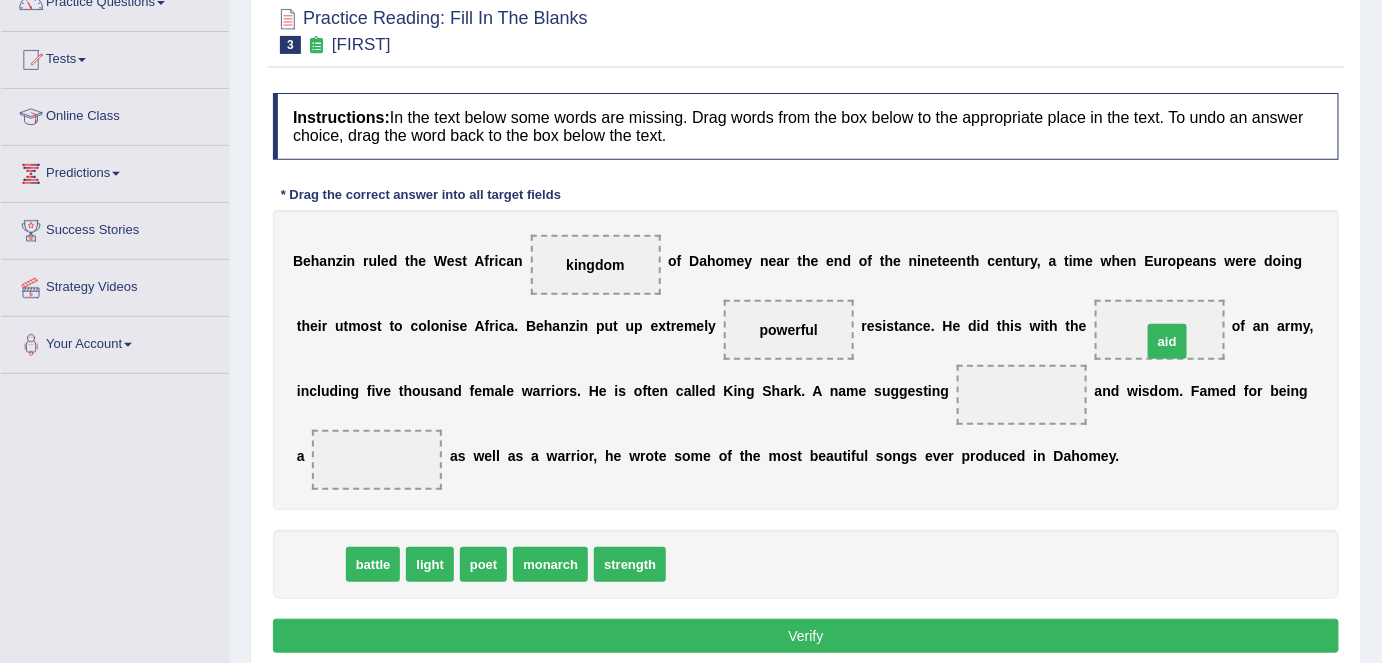 drag, startPoint x: 318, startPoint y: 560, endPoint x: 1168, endPoint y: 336, distance: 879.0199 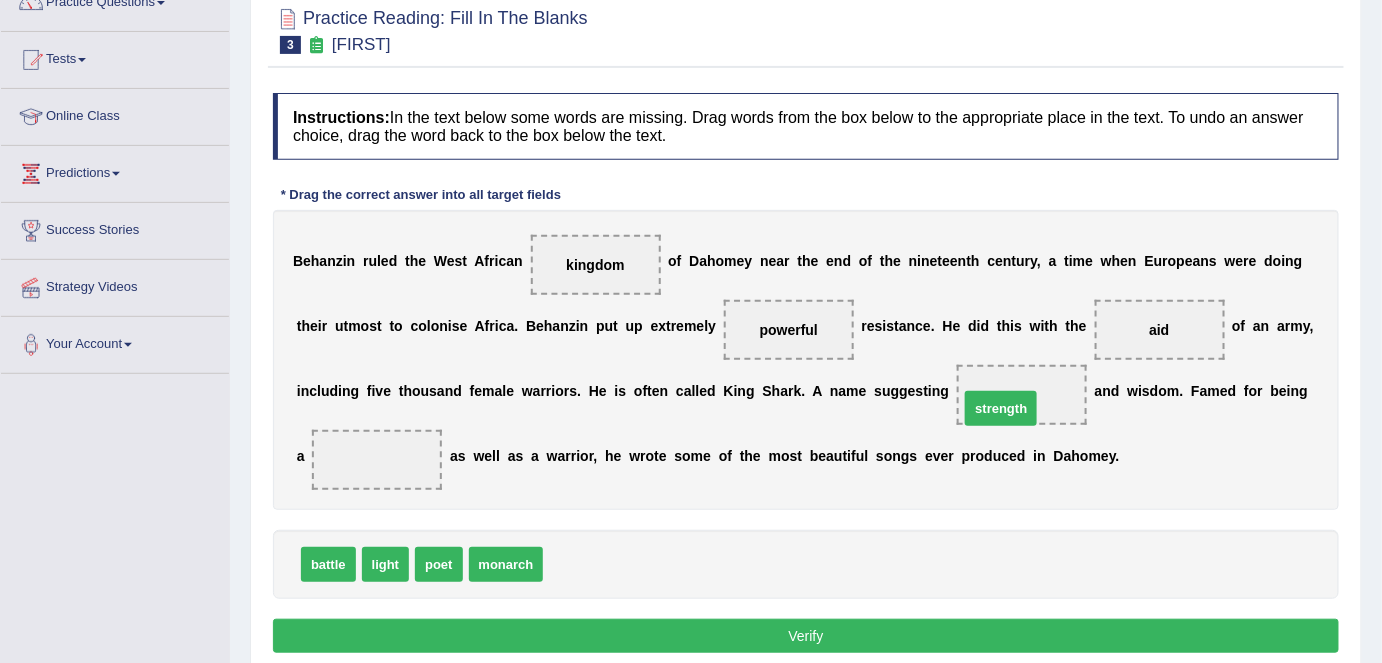 drag, startPoint x: 592, startPoint y: 562, endPoint x: 1015, endPoint y: 399, distance: 453.31888 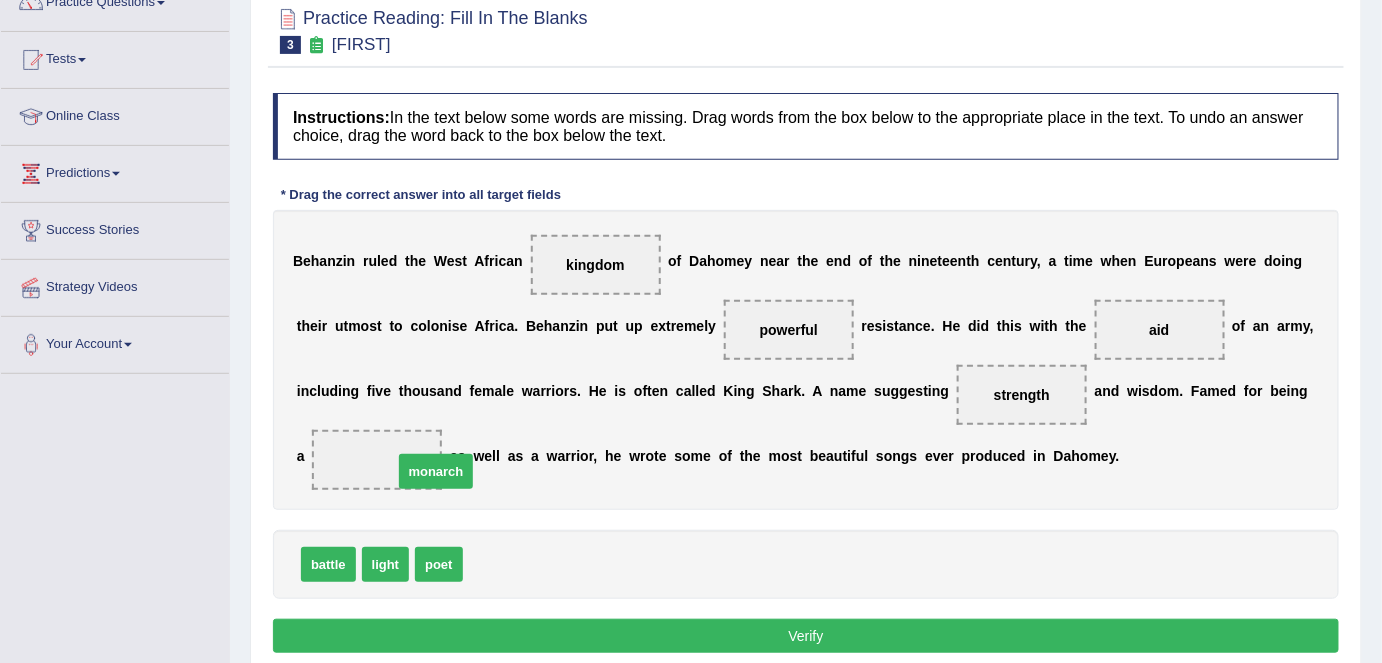 drag, startPoint x: 470, startPoint y: 559, endPoint x: 400, endPoint y: 466, distance: 116.40017 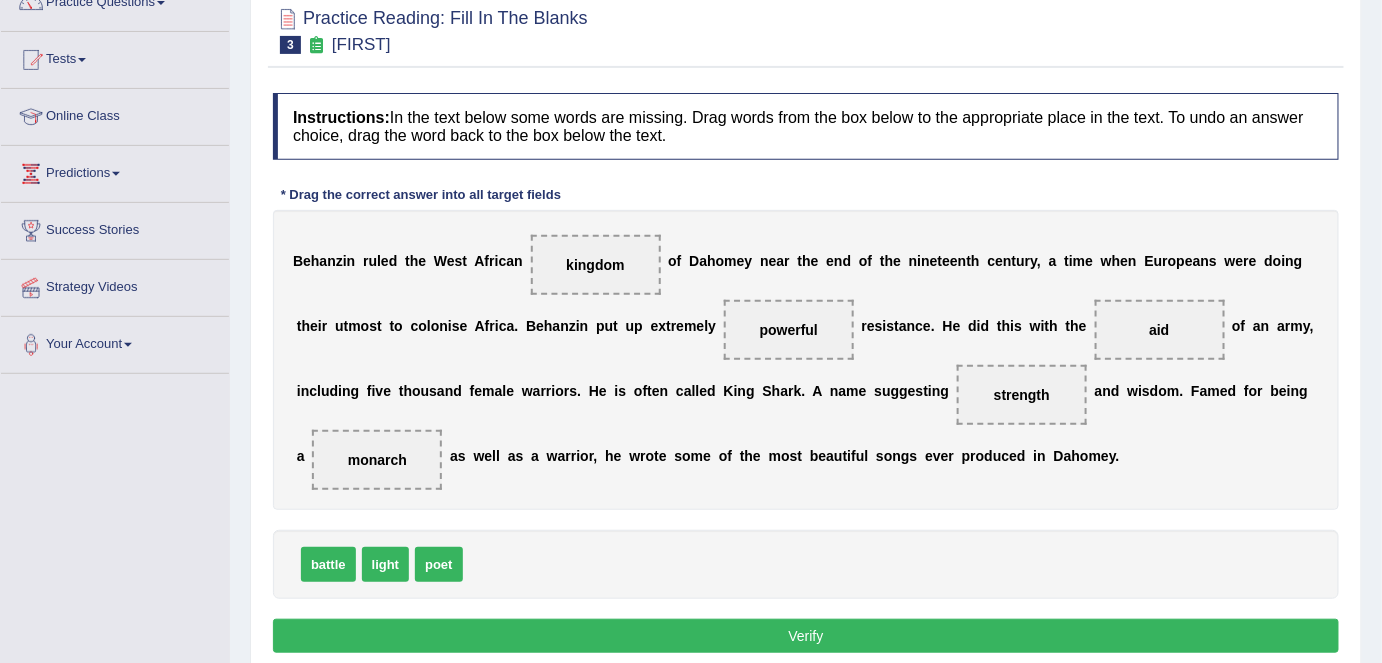 click on "Verify" at bounding box center [806, 636] 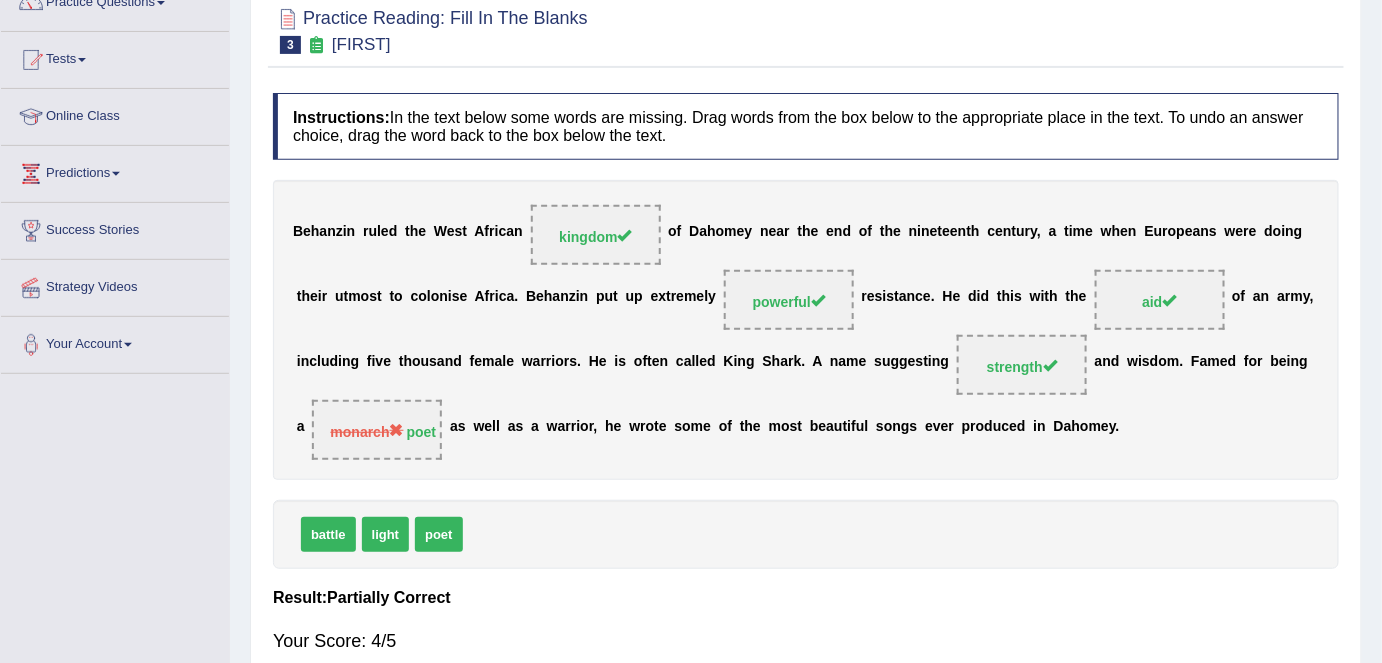 scroll, scrollTop: 0, scrollLeft: 0, axis: both 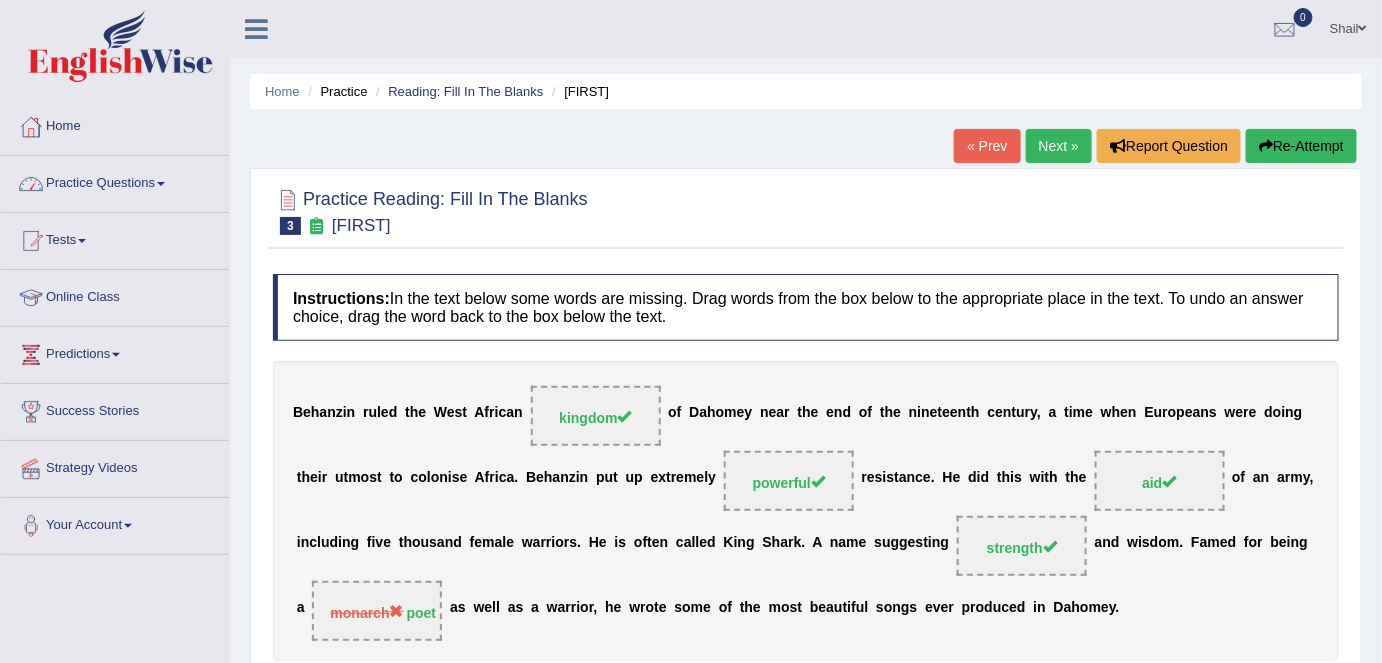 click on "Practice Questions" at bounding box center (115, 181) 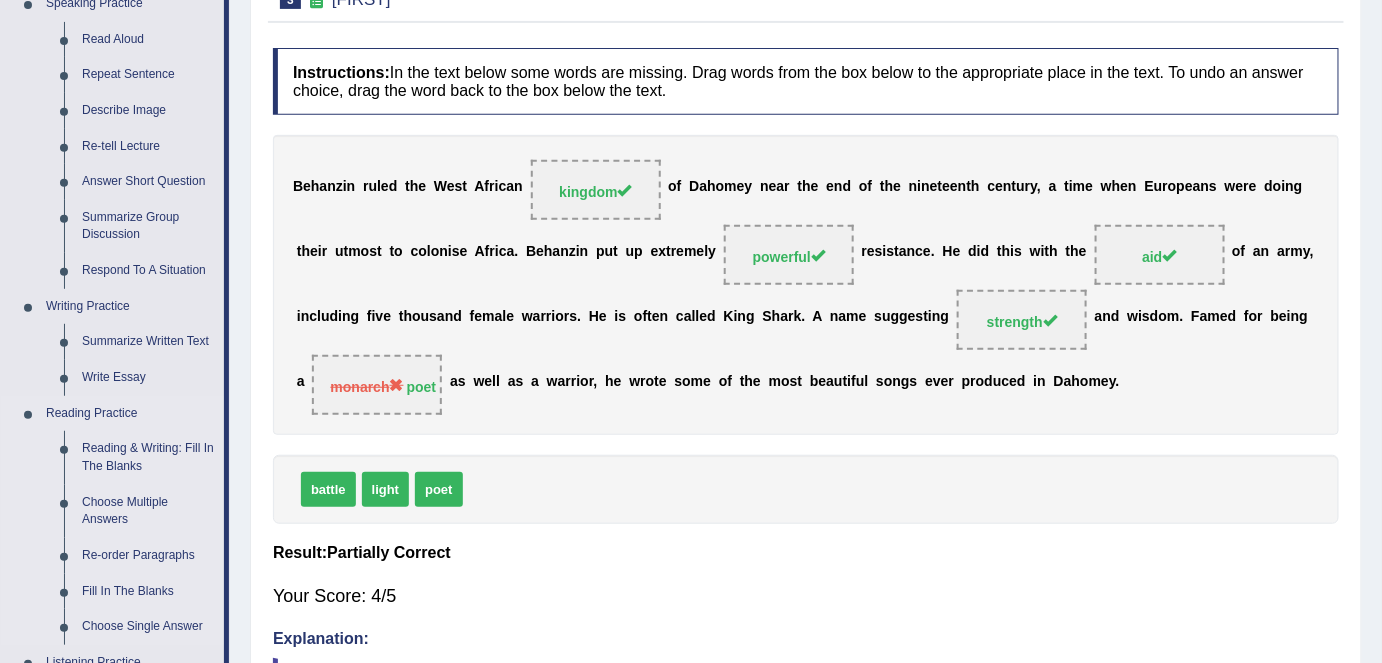 scroll, scrollTop: 363, scrollLeft: 0, axis: vertical 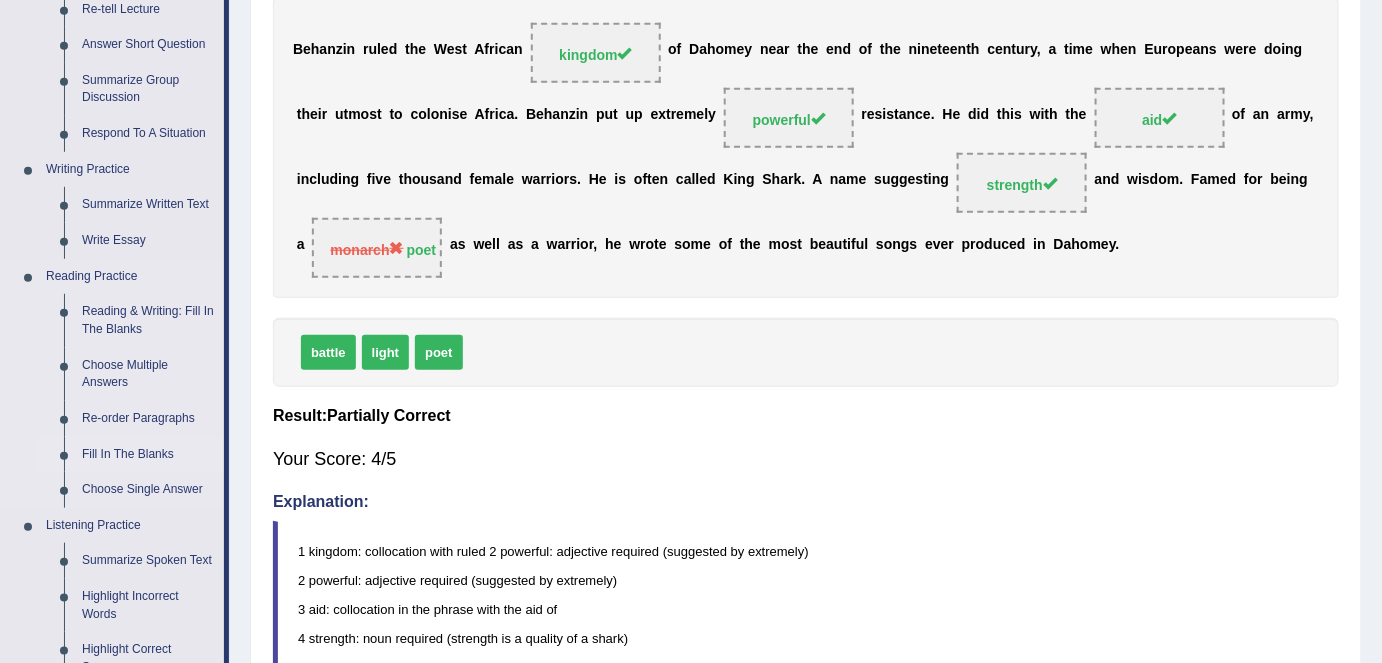 drag, startPoint x: 125, startPoint y: 427, endPoint x: 139, endPoint y: 423, distance: 14.56022 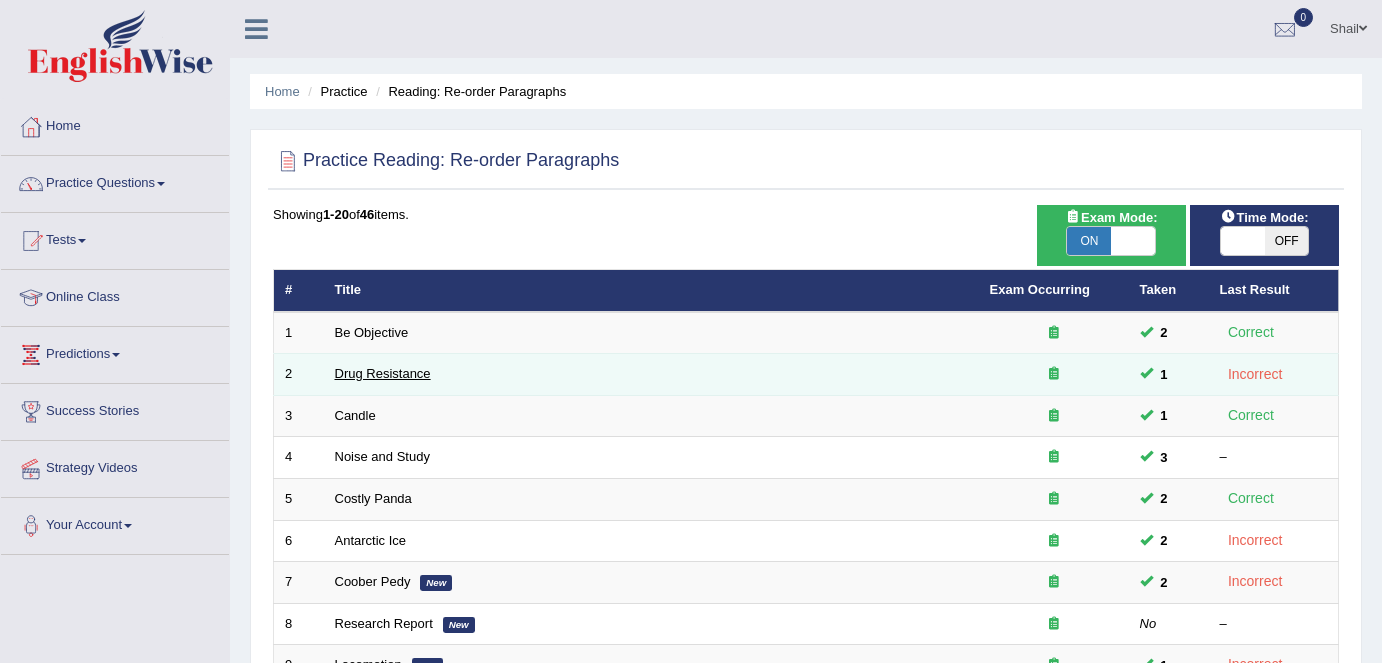 scroll, scrollTop: 0, scrollLeft: 0, axis: both 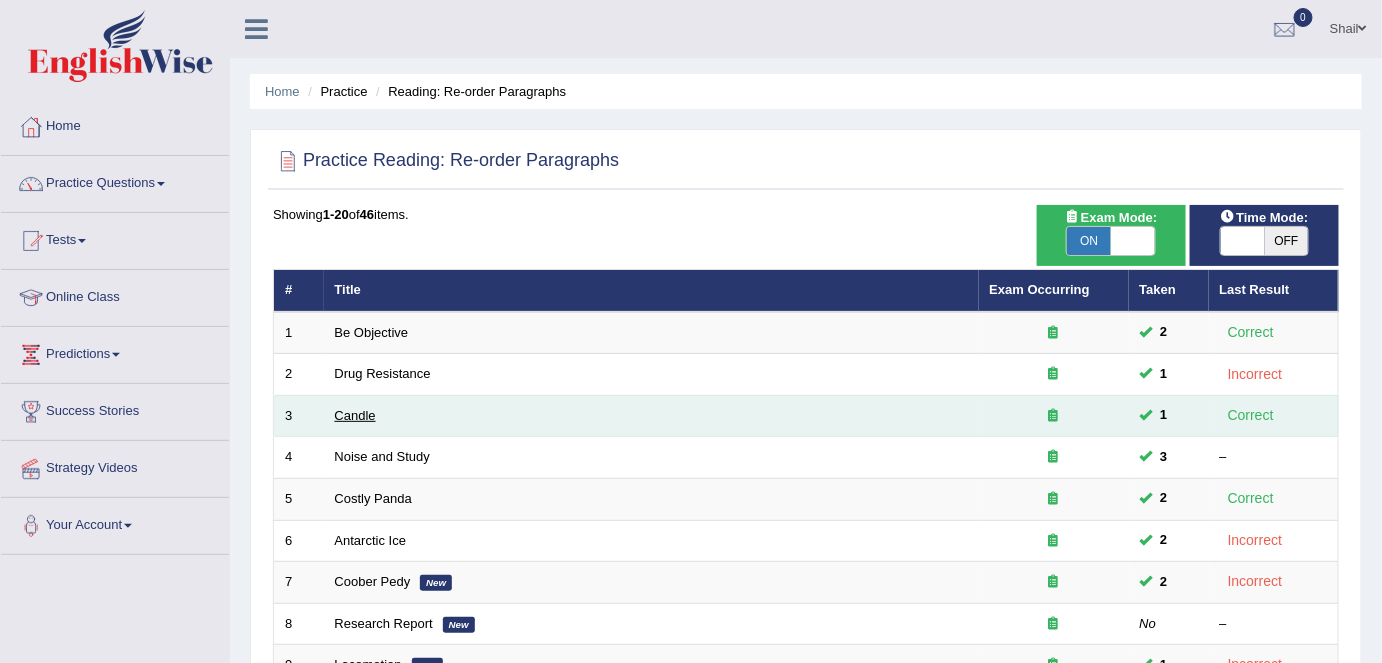 click on "Candle" at bounding box center (355, 415) 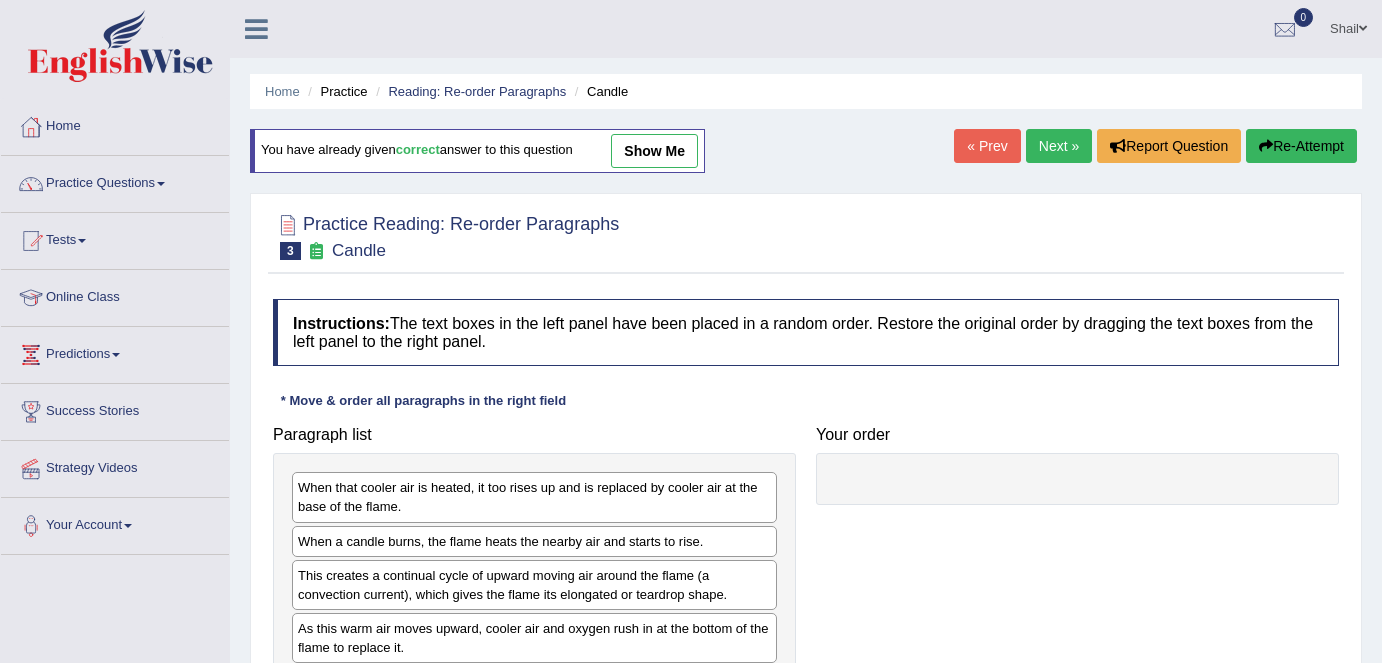 scroll, scrollTop: 181, scrollLeft: 0, axis: vertical 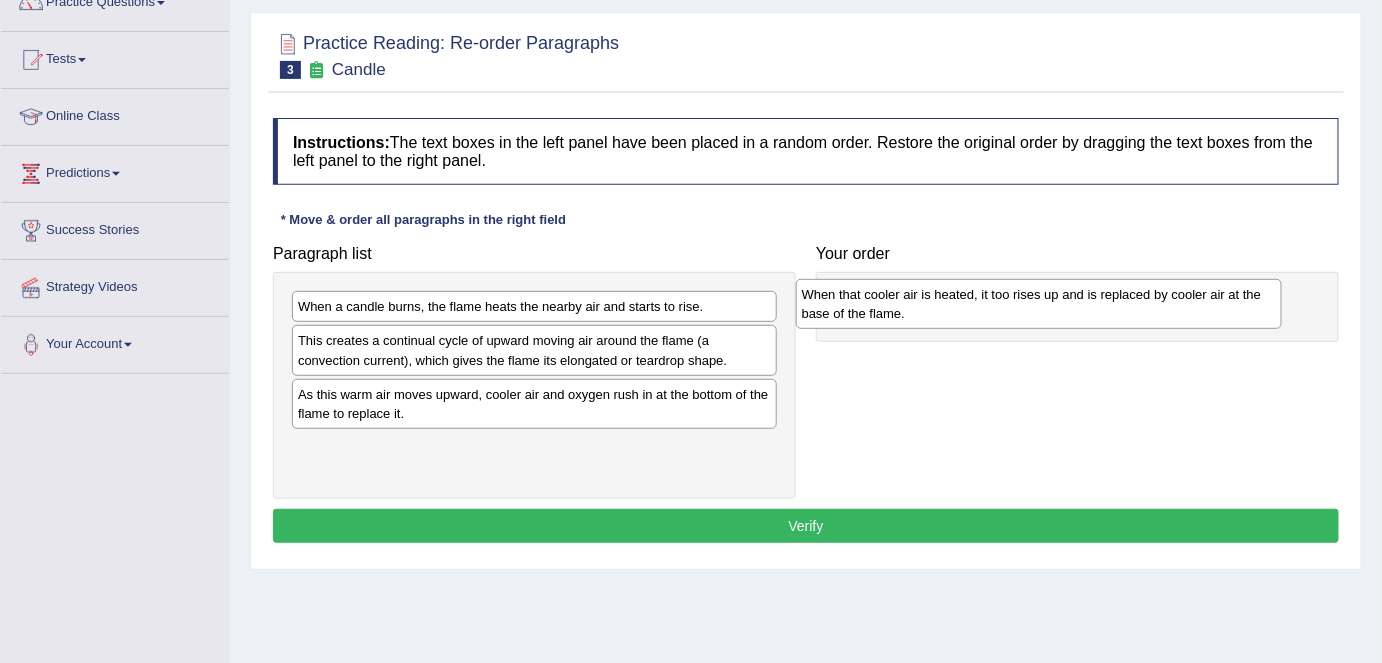 drag, startPoint x: 472, startPoint y: 319, endPoint x: 976, endPoint y: 307, distance: 504.14282 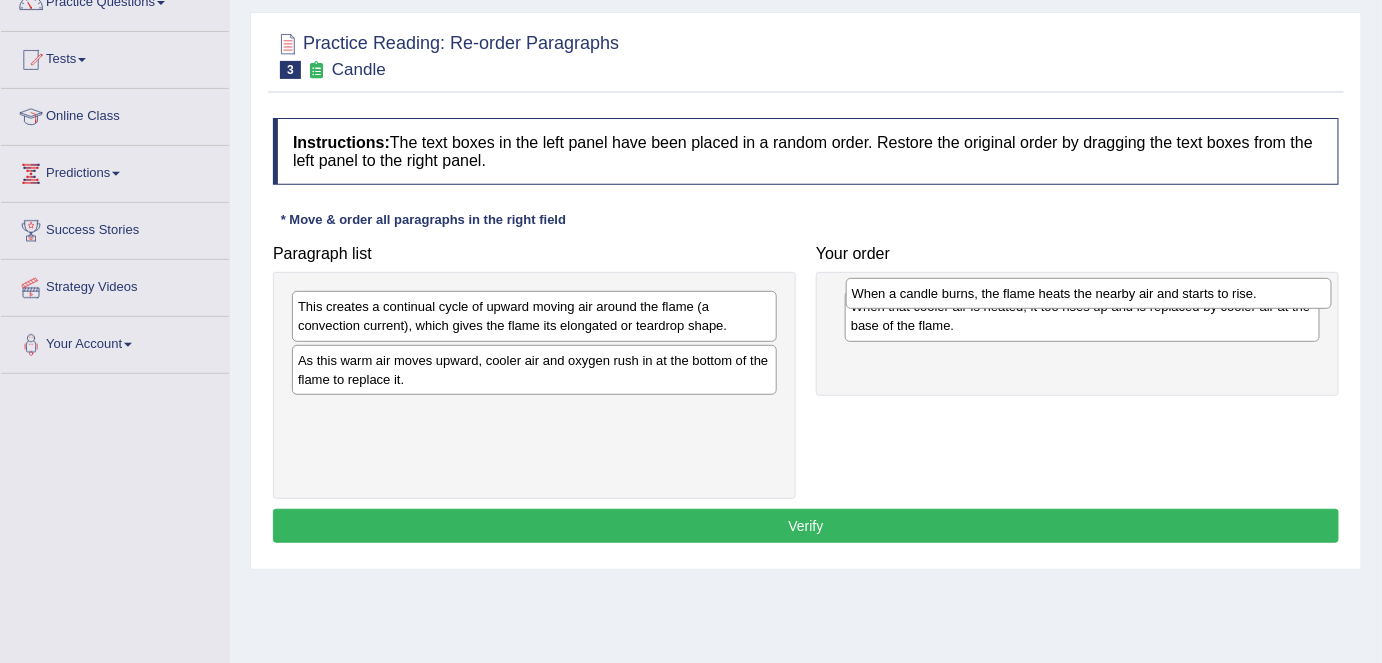 drag, startPoint x: 538, startPoint y: 310, endPoint x: 1092, endPoint y: 296, distance: 554.1769 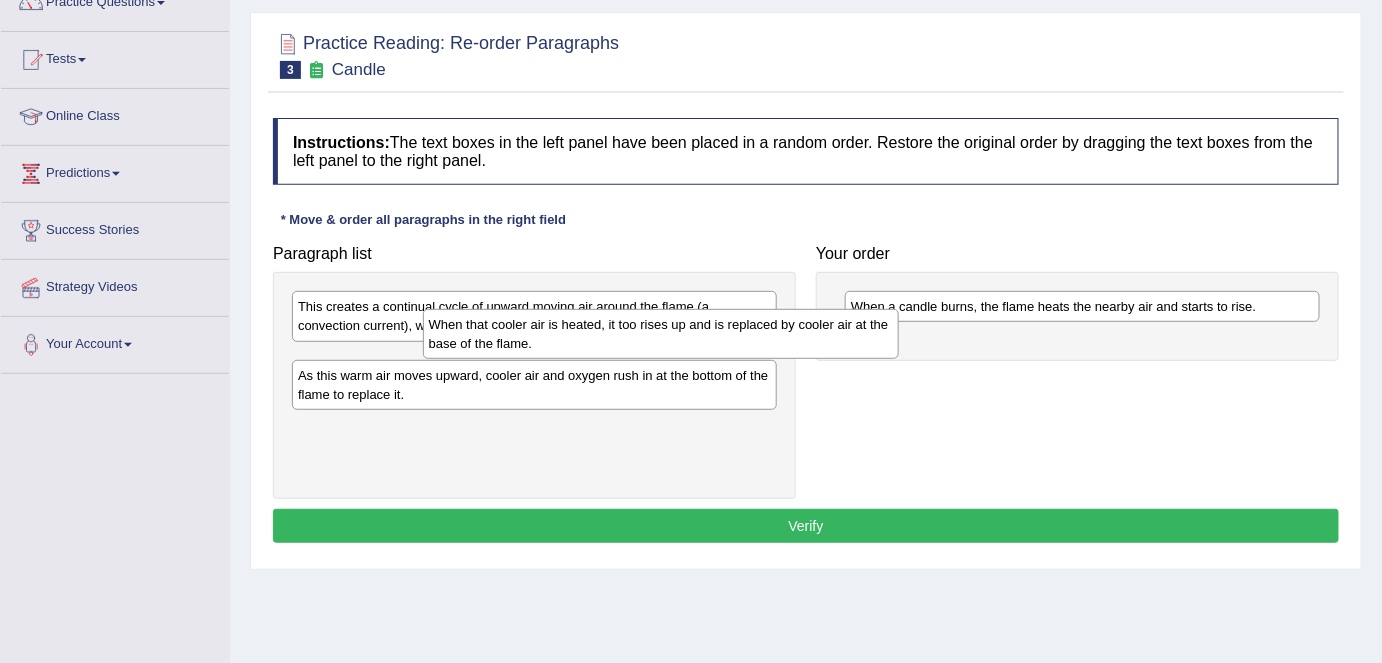 drag, startPoint x: 913, startPoint y: 315, endPoint x: 357, endPoint y: 352, distance: 557.22974 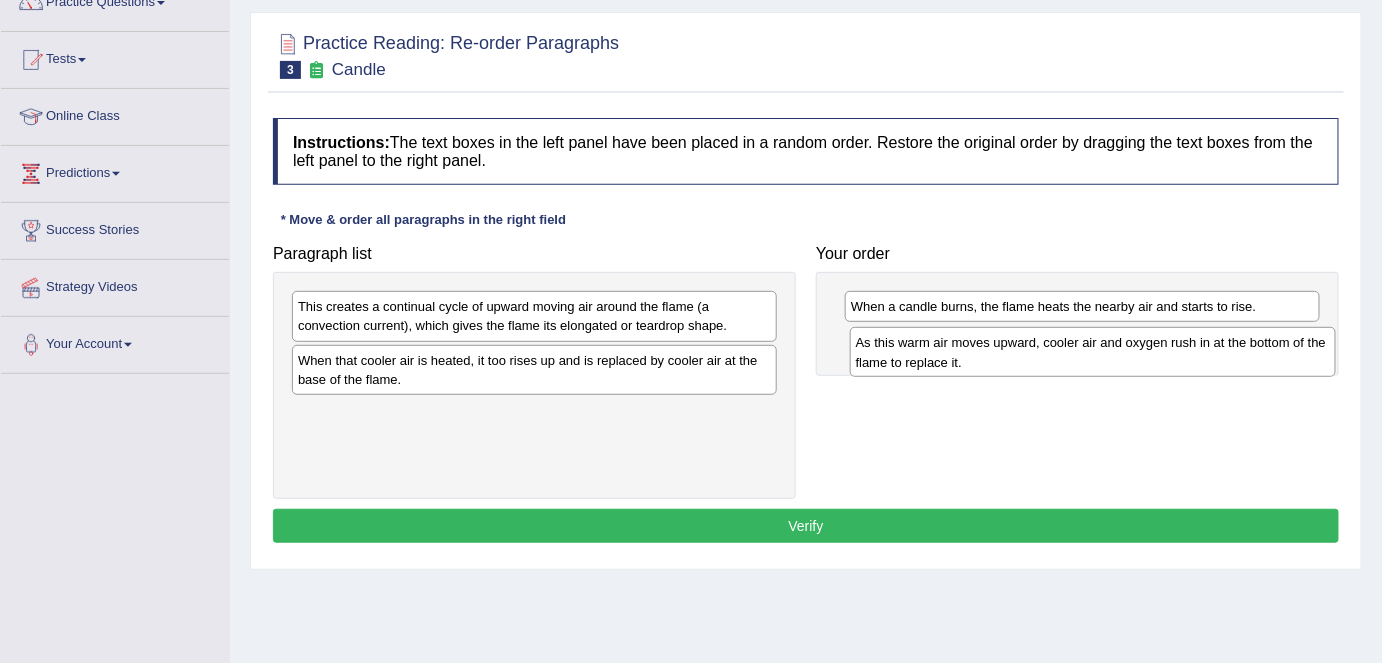 drag, startPoint x: 407, startPoint y: 424, endPoint x: 968, endPoint y: 349, distance: 565.99115 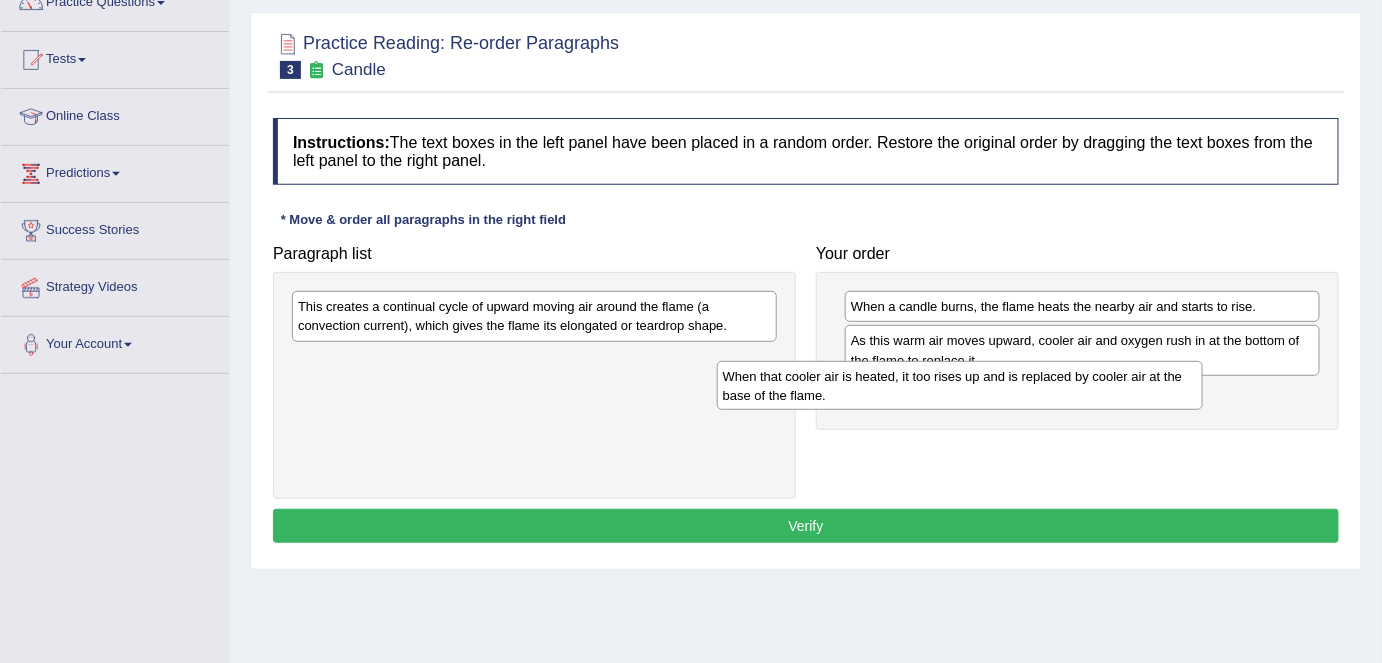 drag, startPoint x: 493, startPoint y: 369, endPoint x: 925, endPoint y: 387, distance: 432.37485 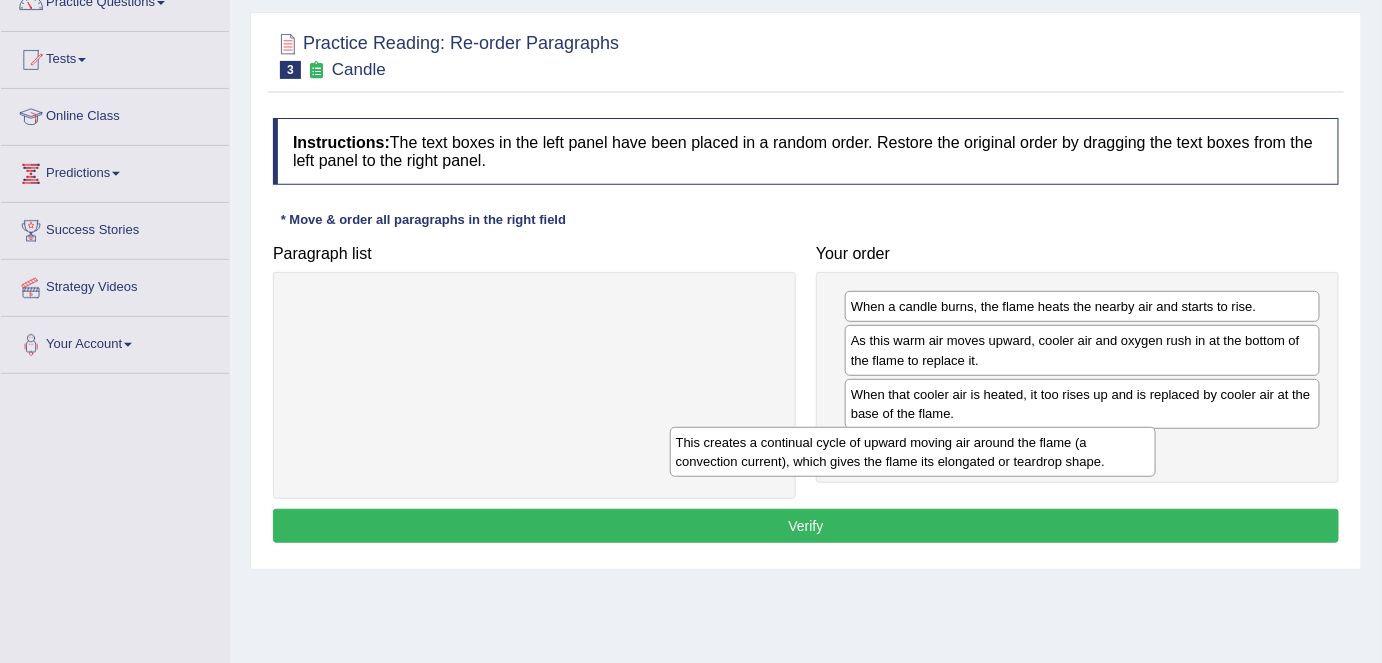 drag, startPoint x: 600, startPoint y: 299, endPoint x: 978, endPoint y: 434, distance: 401.38385 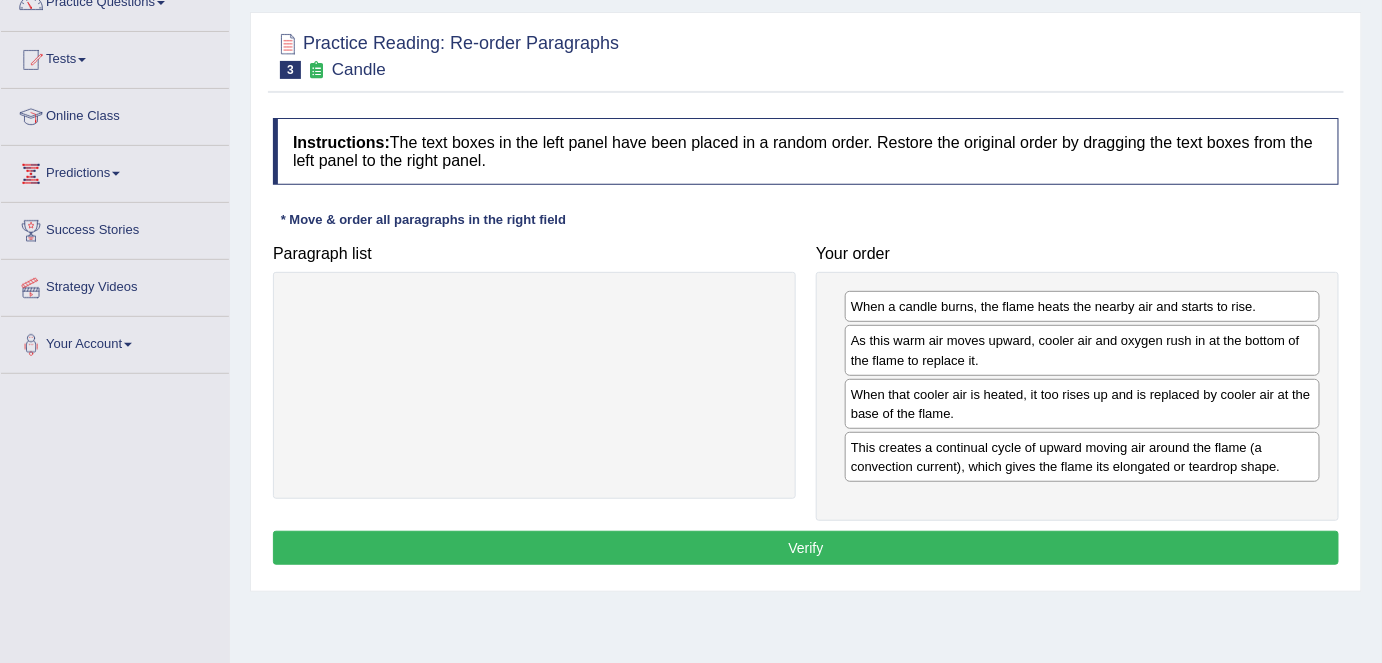 click on "Verify" at bounding box center [806, 548] 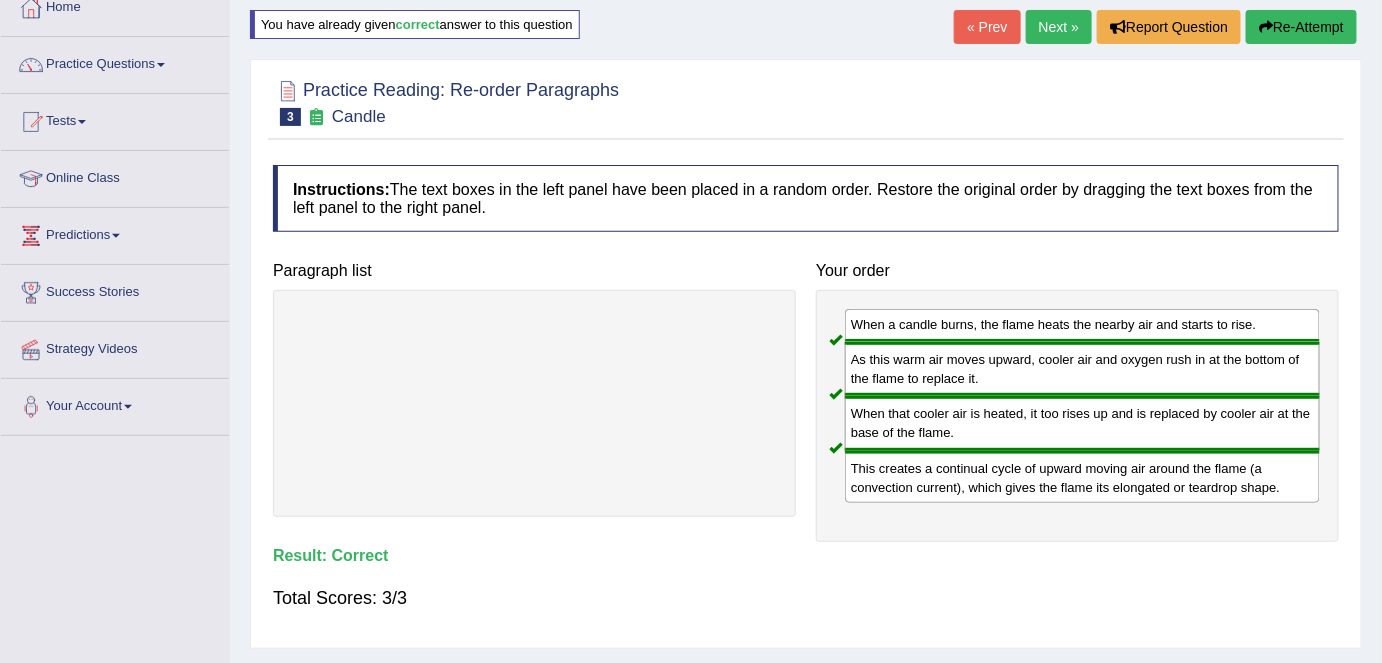 scroll, scrollTop: 90, scrollLeft: 0, axis: vertical 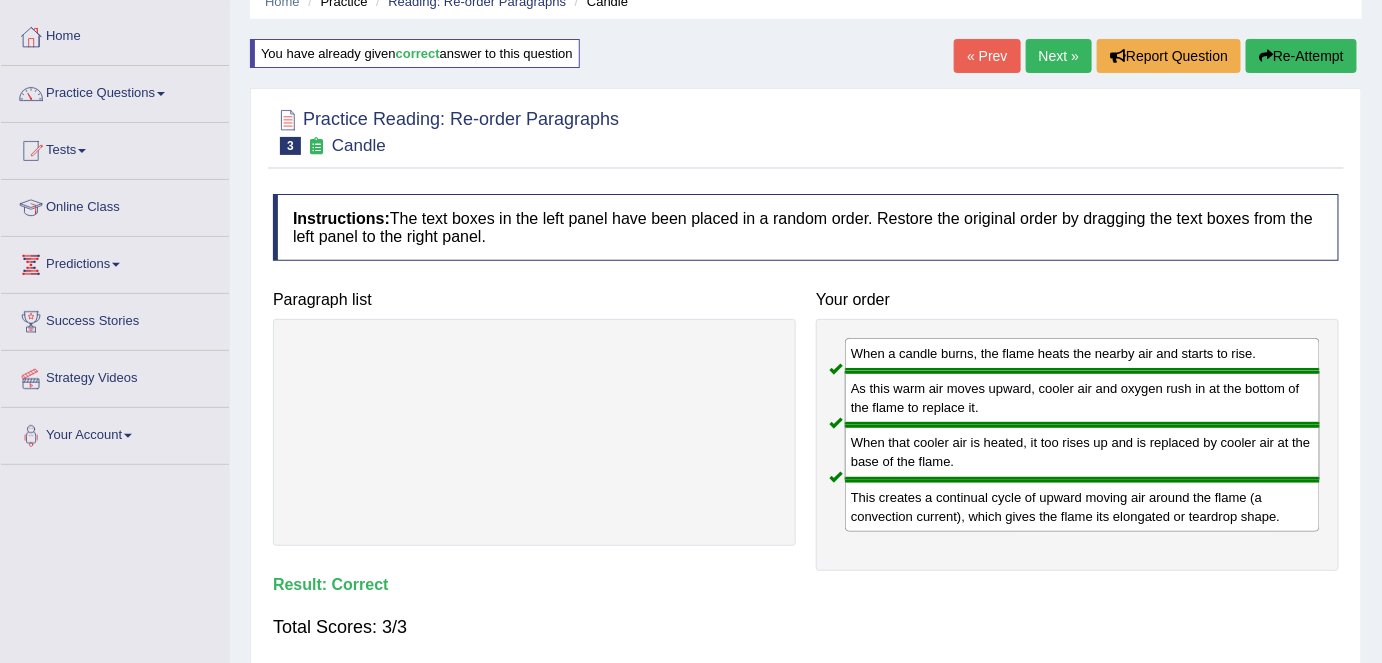 click on "Next »" at bounding box center (1059, 56) 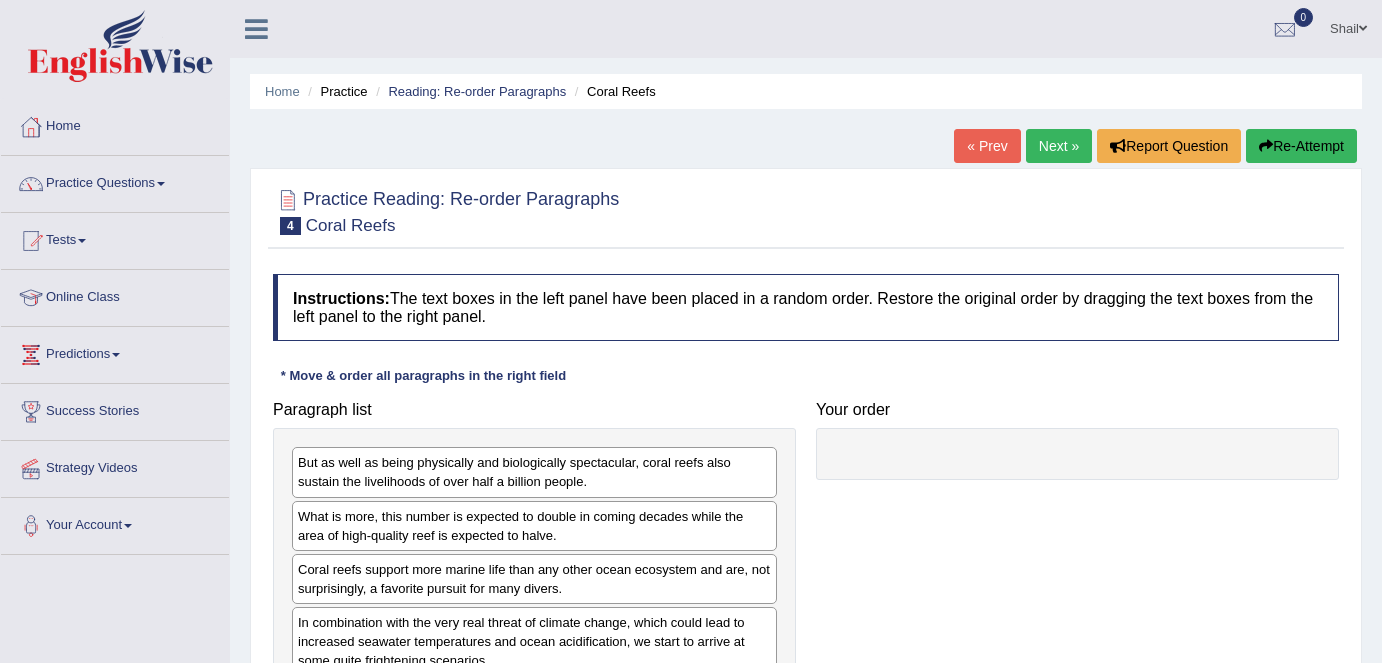 scroll, scrollTop: 181, scrollLeft: 0, axis: vertical 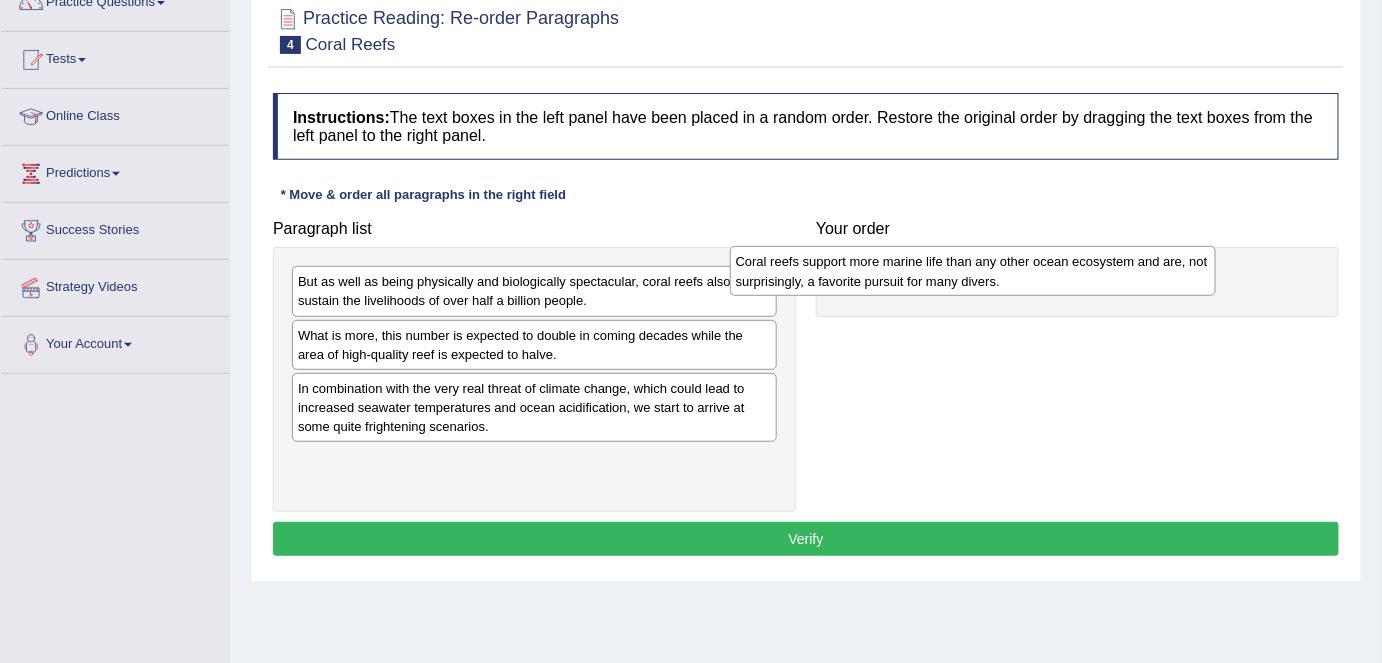 drag, startPoint x: 615, startPoint y: 405, endPoint x: 1056, endPoint y: 277, distance: 459.20038 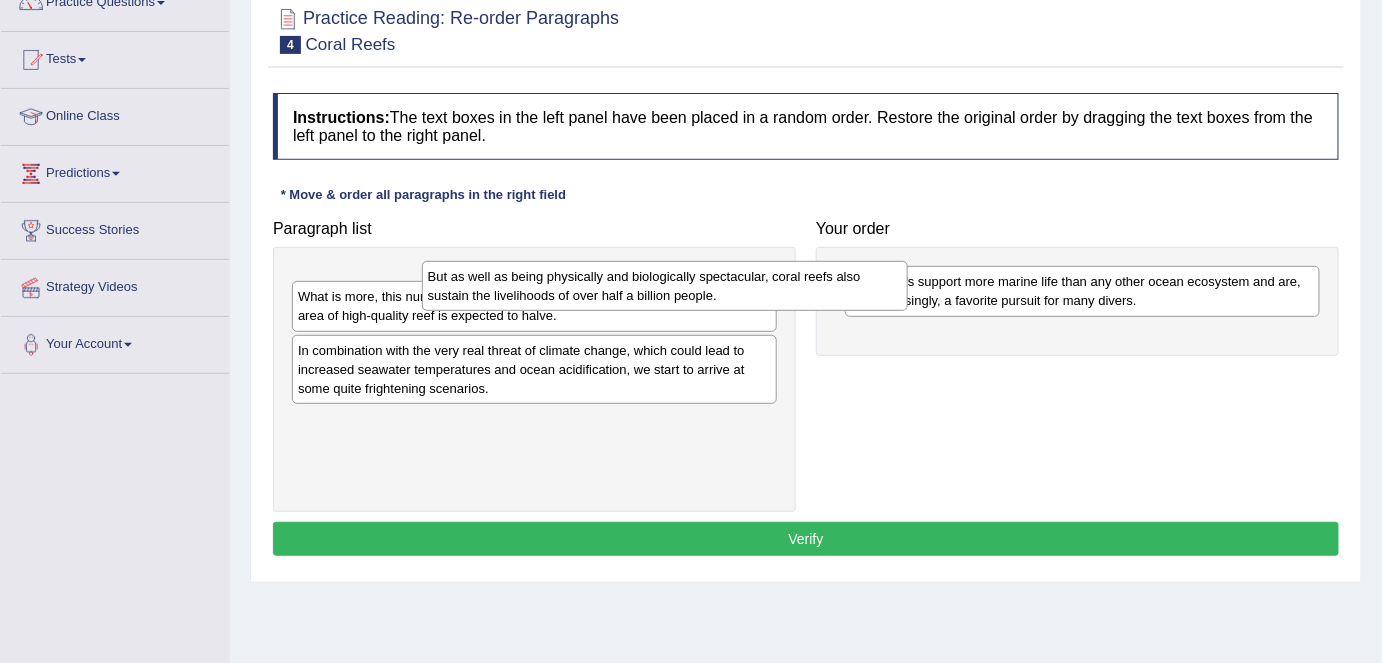 drag, startPoint x: 654, startPoint y: 269, endPoint x: 784, endPoint y: 264, distance: 130.09612 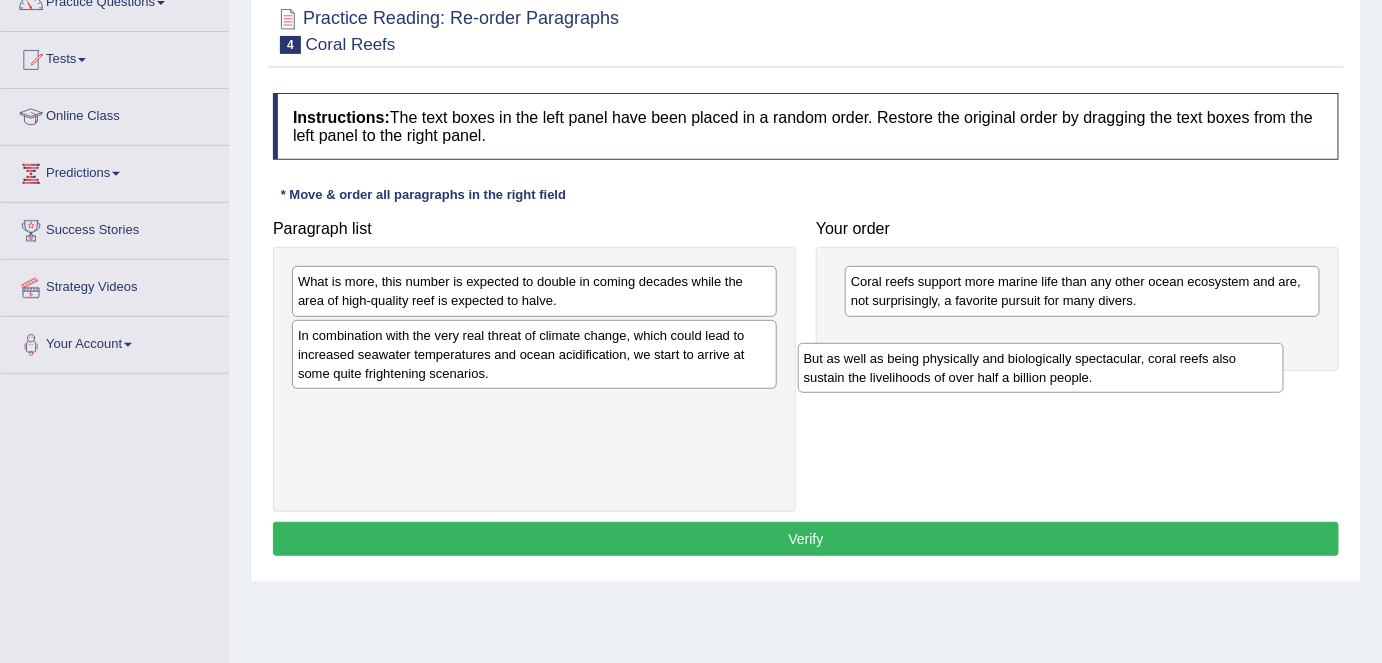 drag, startPoint x: 646, startPoint y: 291, endPoint x: 1152, endPoint y: 368, distance: 511.82516 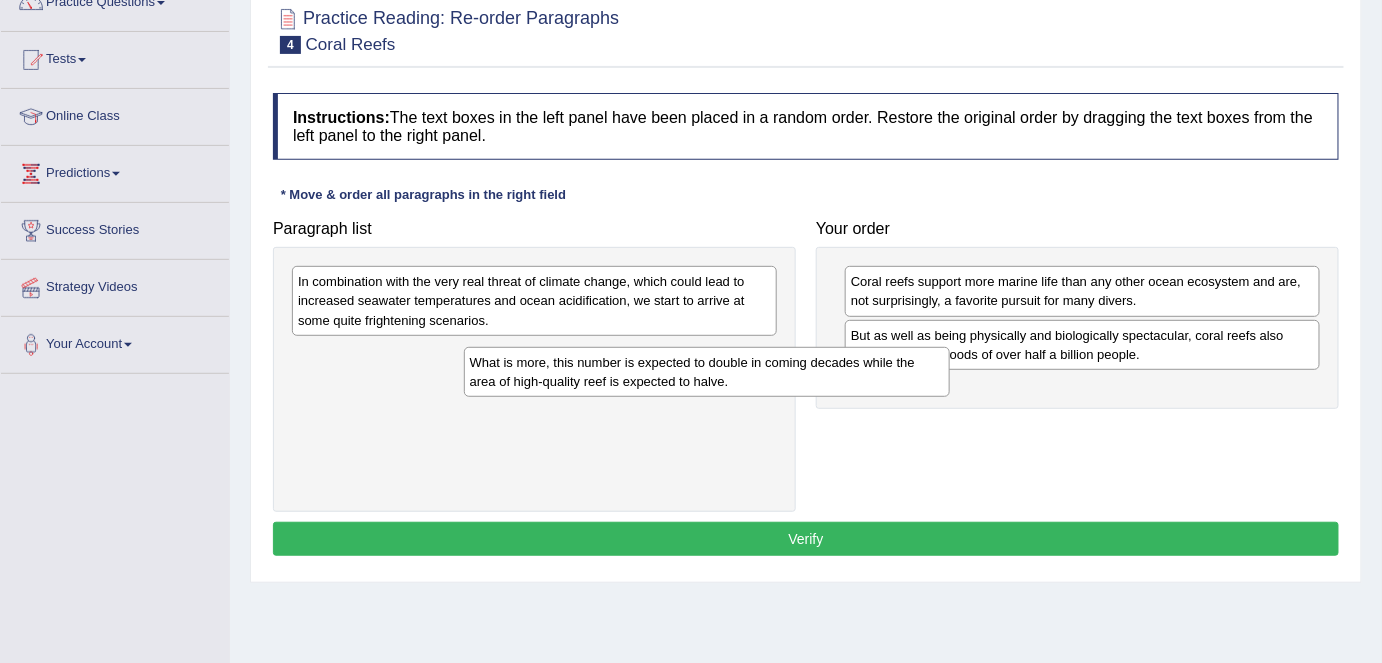 drag, startPoint x: 612, startPoint y: 296, endPoint x: 969, endPoint y: 411, distance: 375.06534 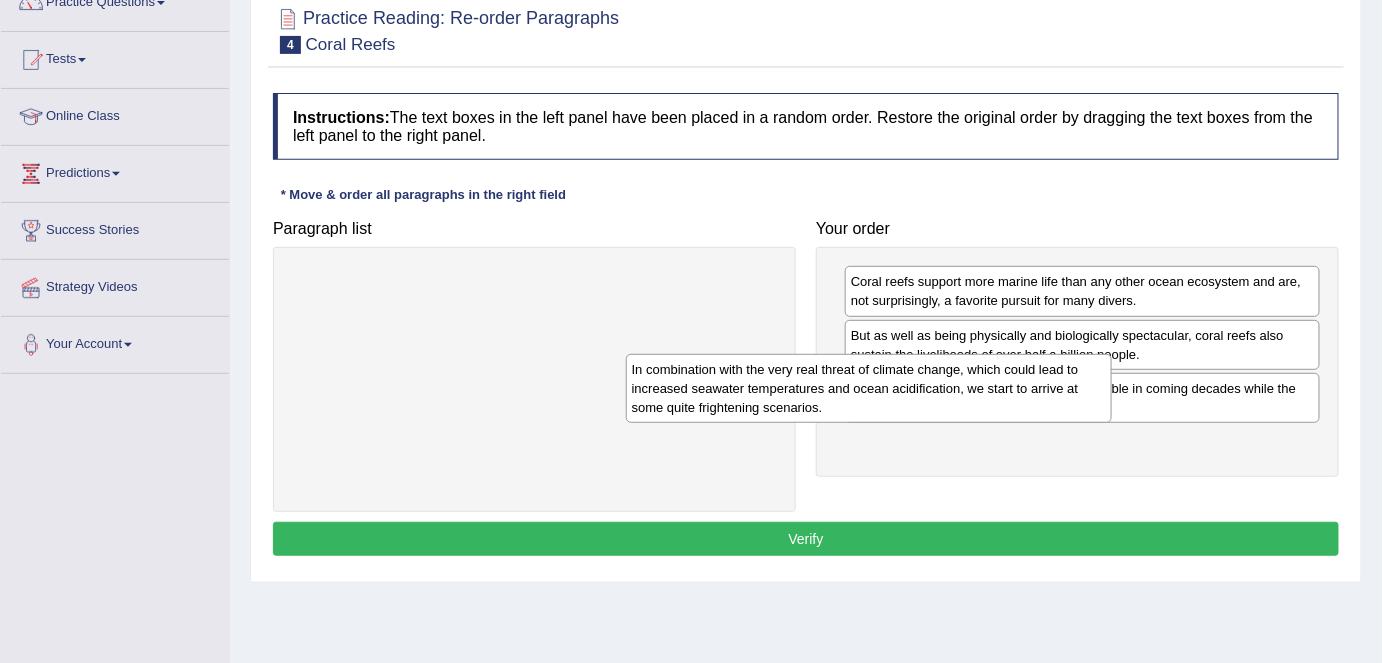 drag, startPoint x: 640, startPoint y: 298, endPoint x: 1102, endPoint y: 427, distance: 479.67175 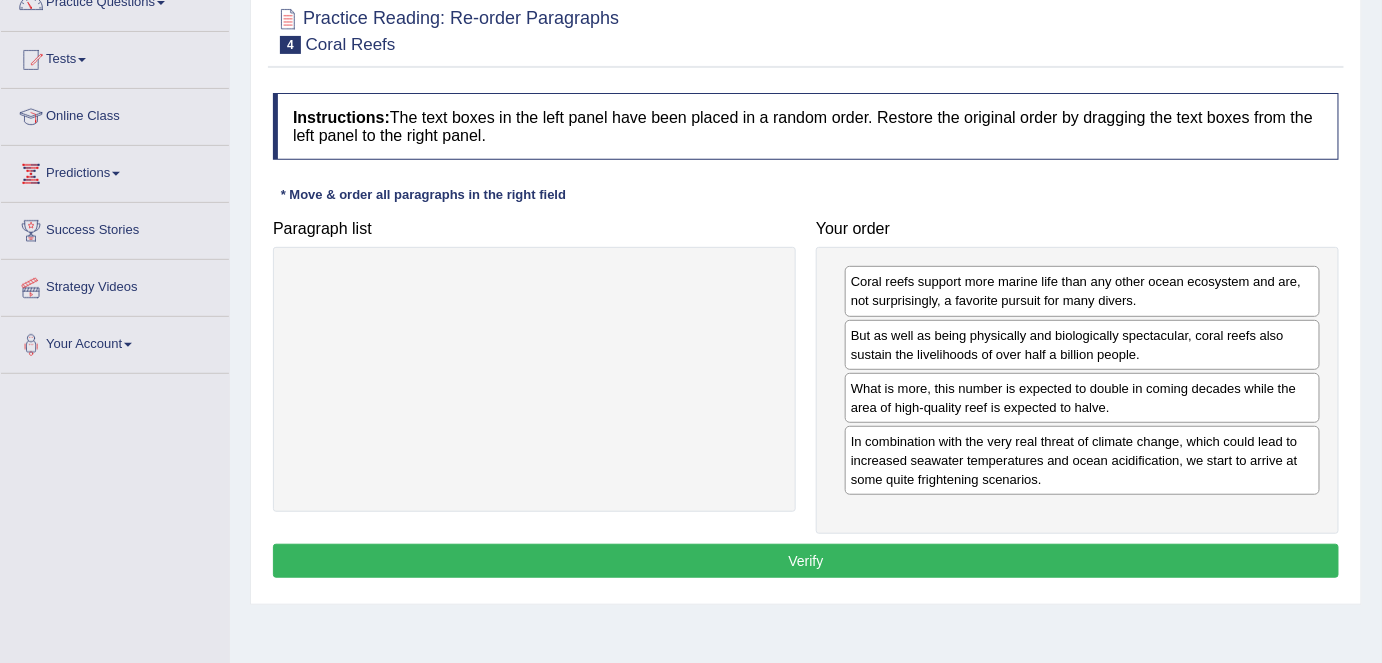 click on "Verify" at bounding box center (806, 561) 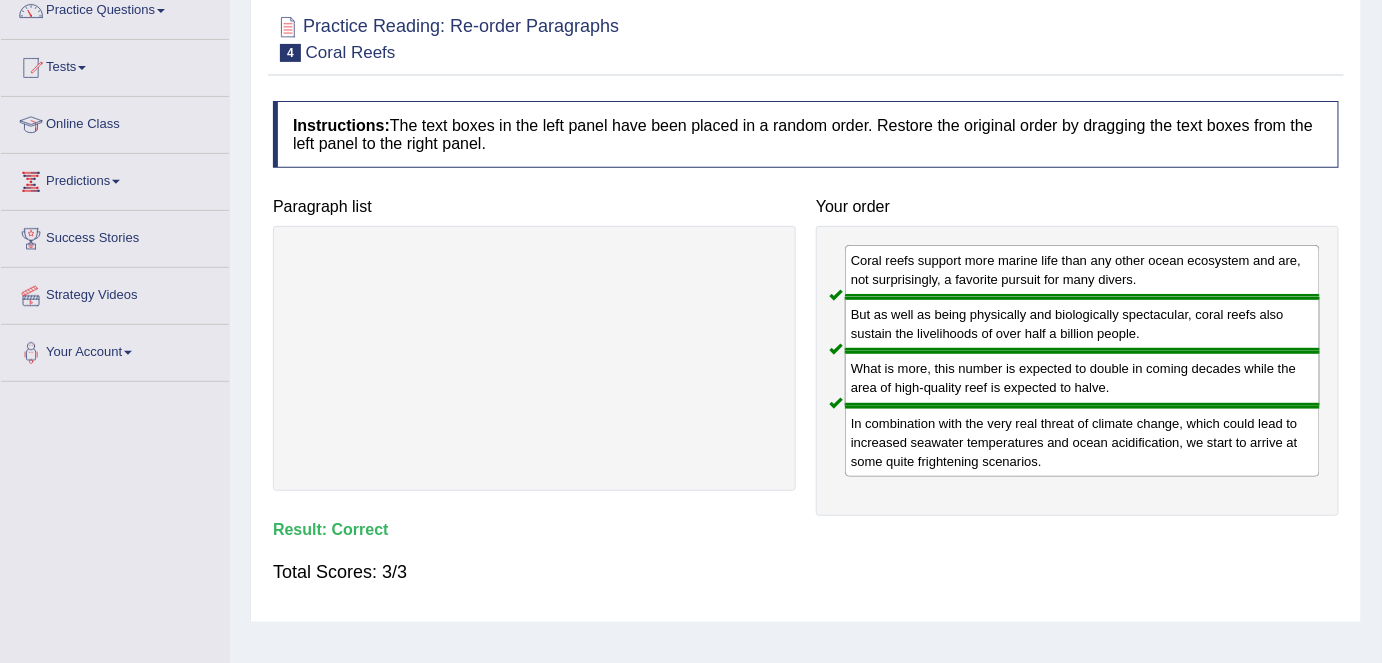 scroll, scrollTop: 0, scrollLeft: 0, axis: both 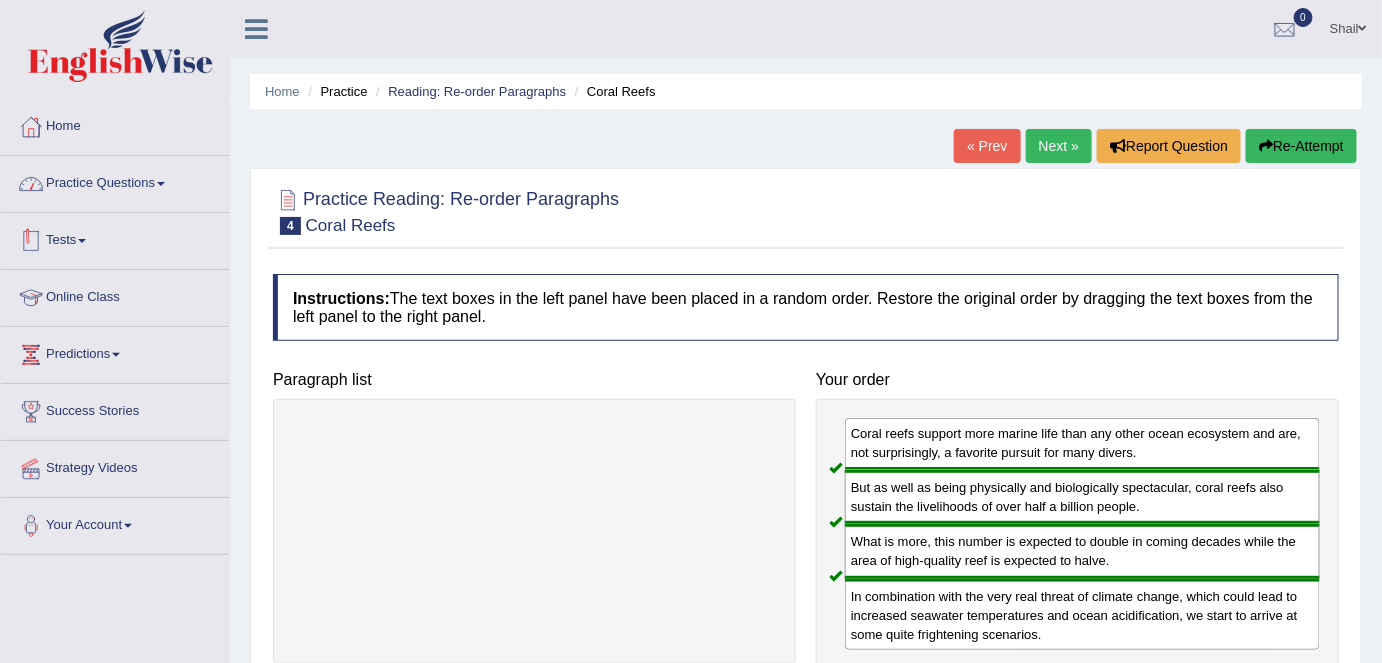 click on "Practice Questions" at bounding box center [115, 181] 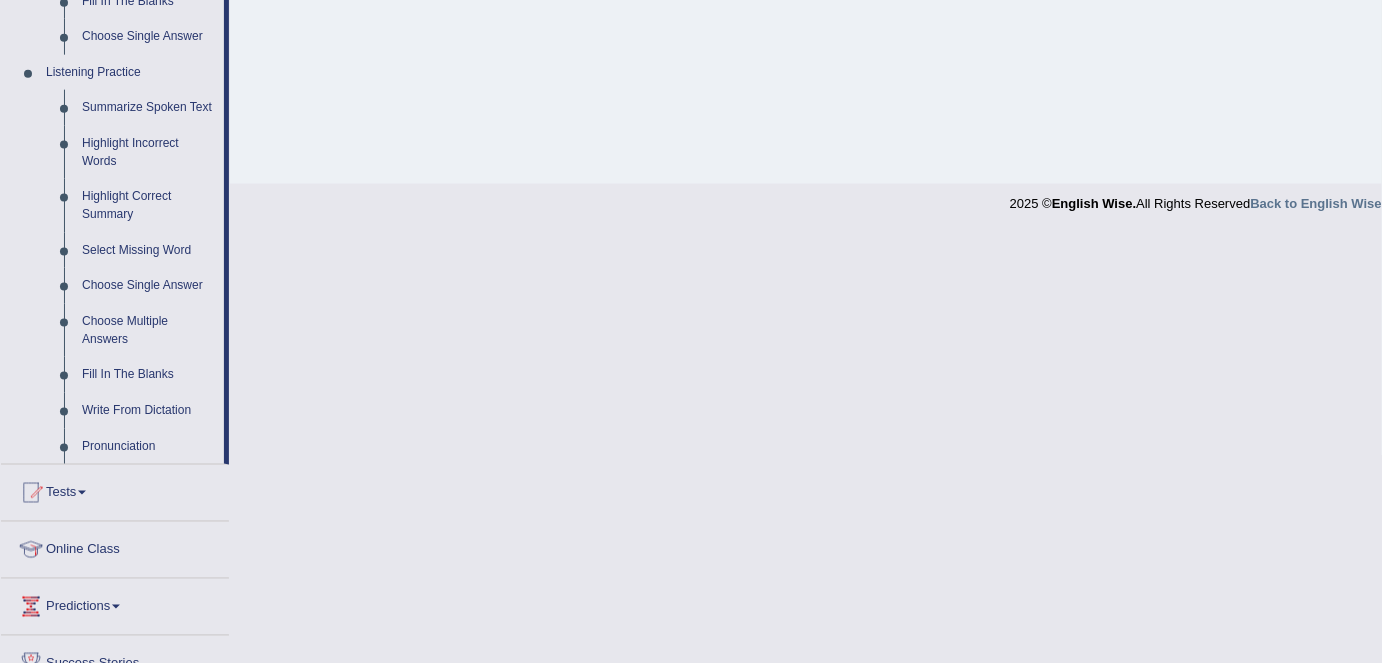 scroll, scrollTop: 818, scrollLeft: 0, axis: vertical 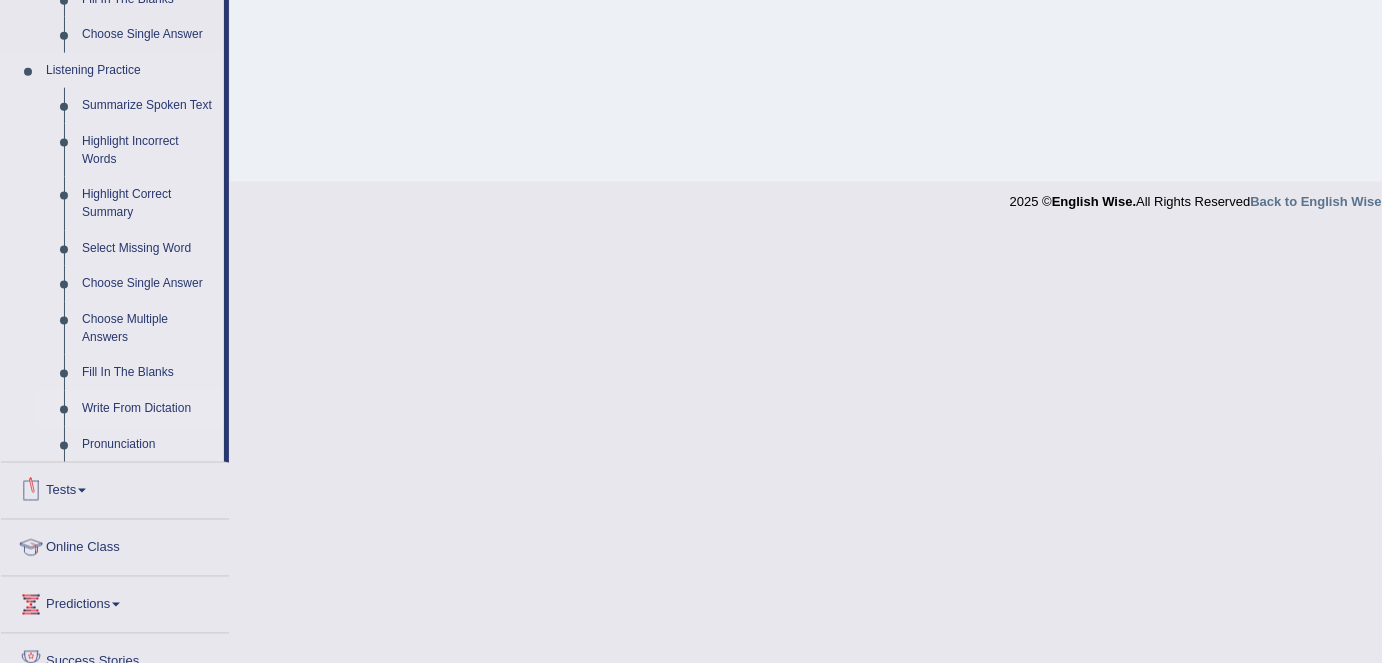 click on "Write From Dictation" at bounding box center [148, 409] 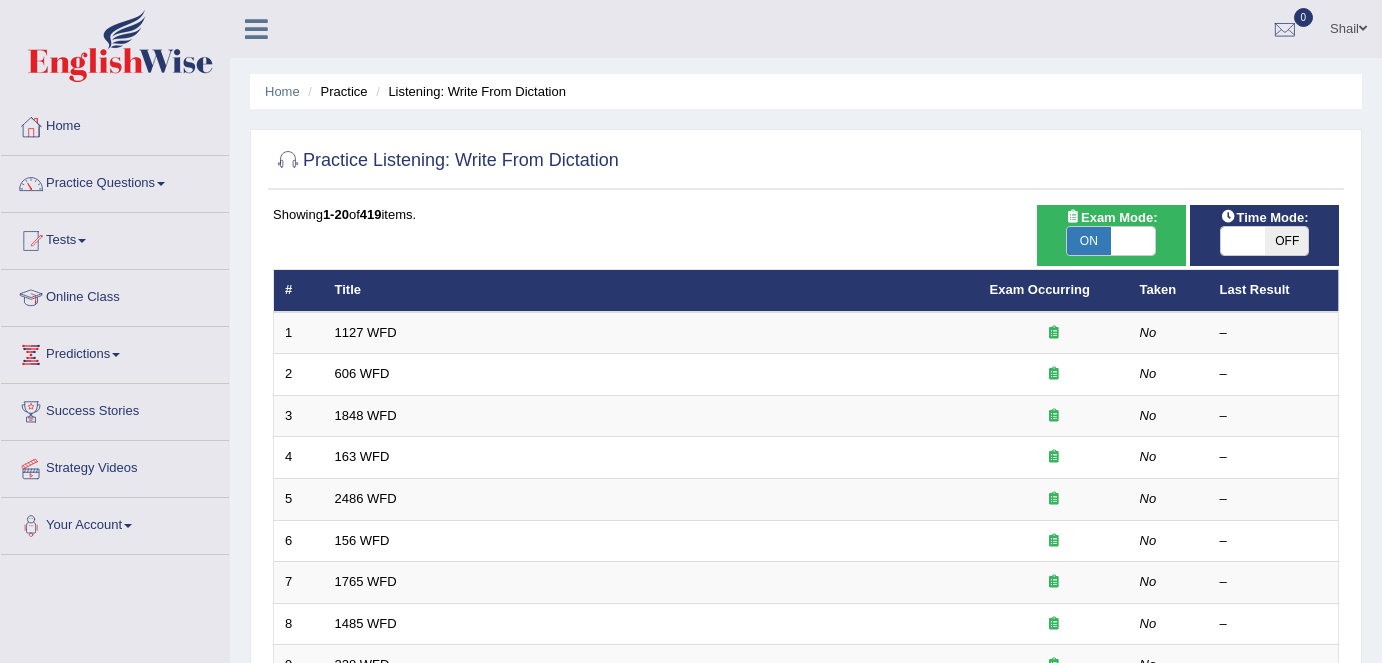scroll, scrollTop: 0, scrollLeft: 0, axis: both 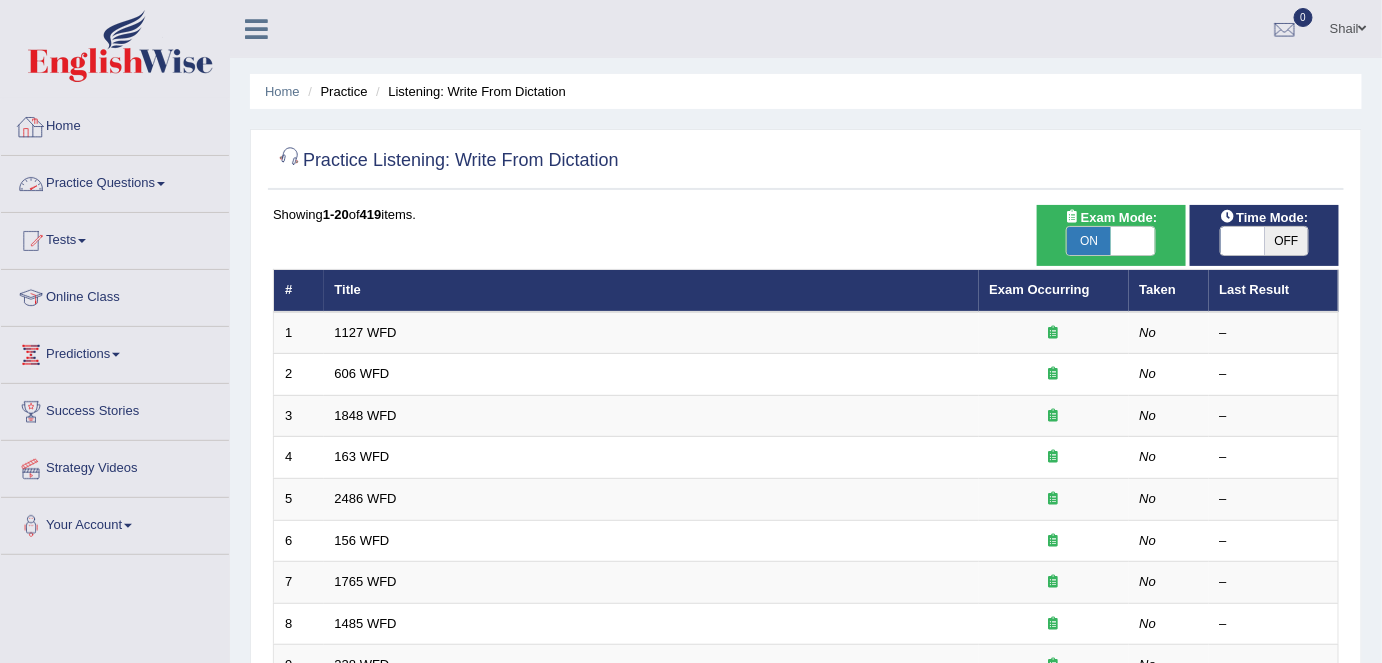 click on "Home" at bounding box center (115, 124) 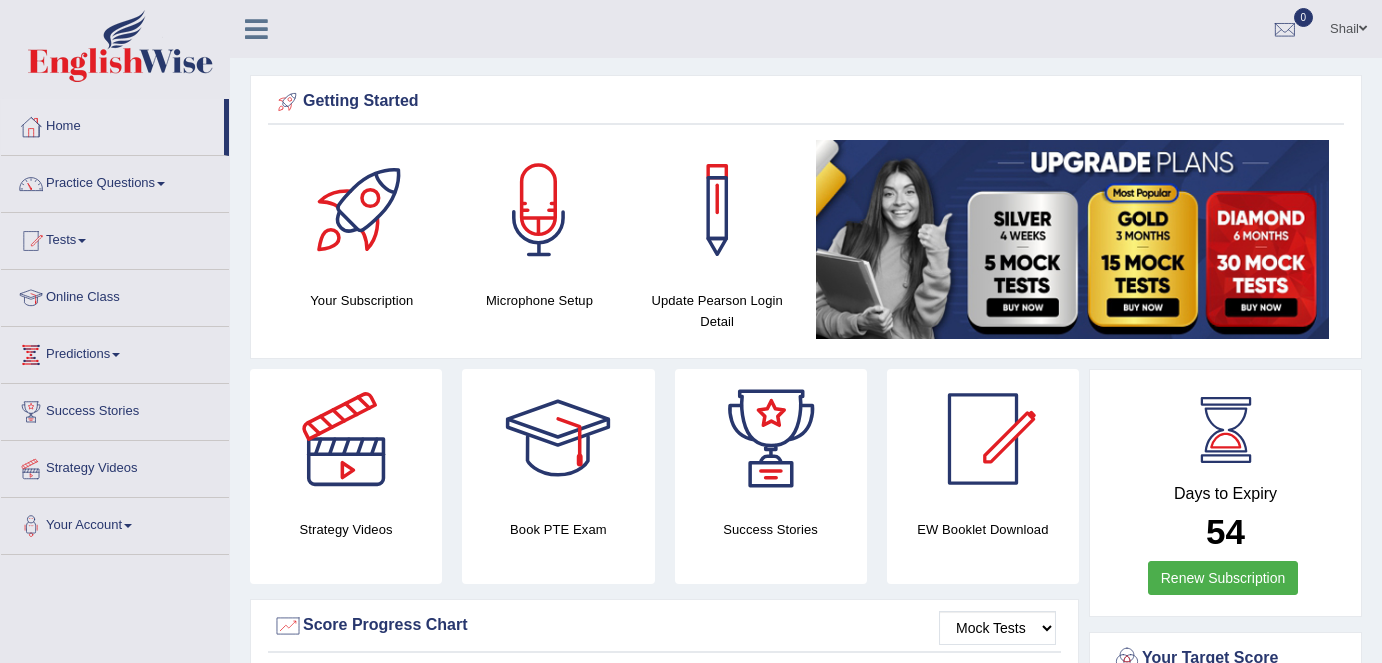 scroll, scrollTop: 0, scrollLeft: 0, axis: both 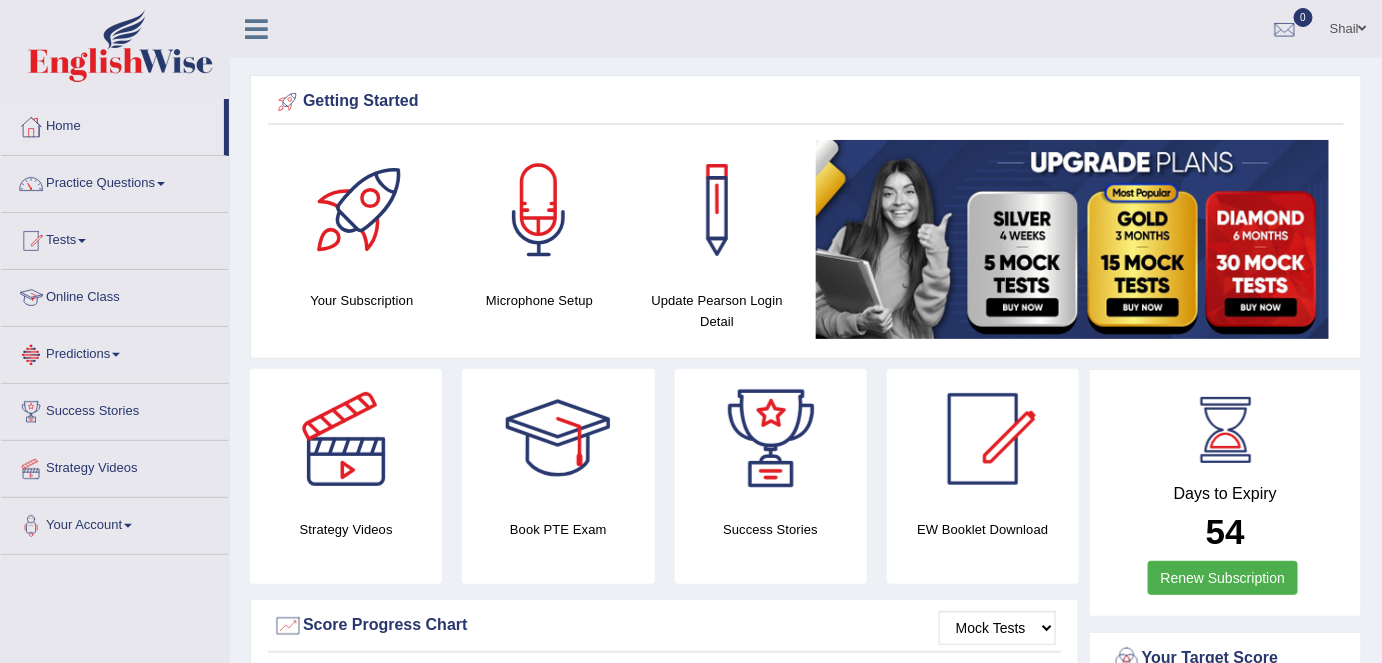 click on "Online Class" at bounding box center (115, 295) 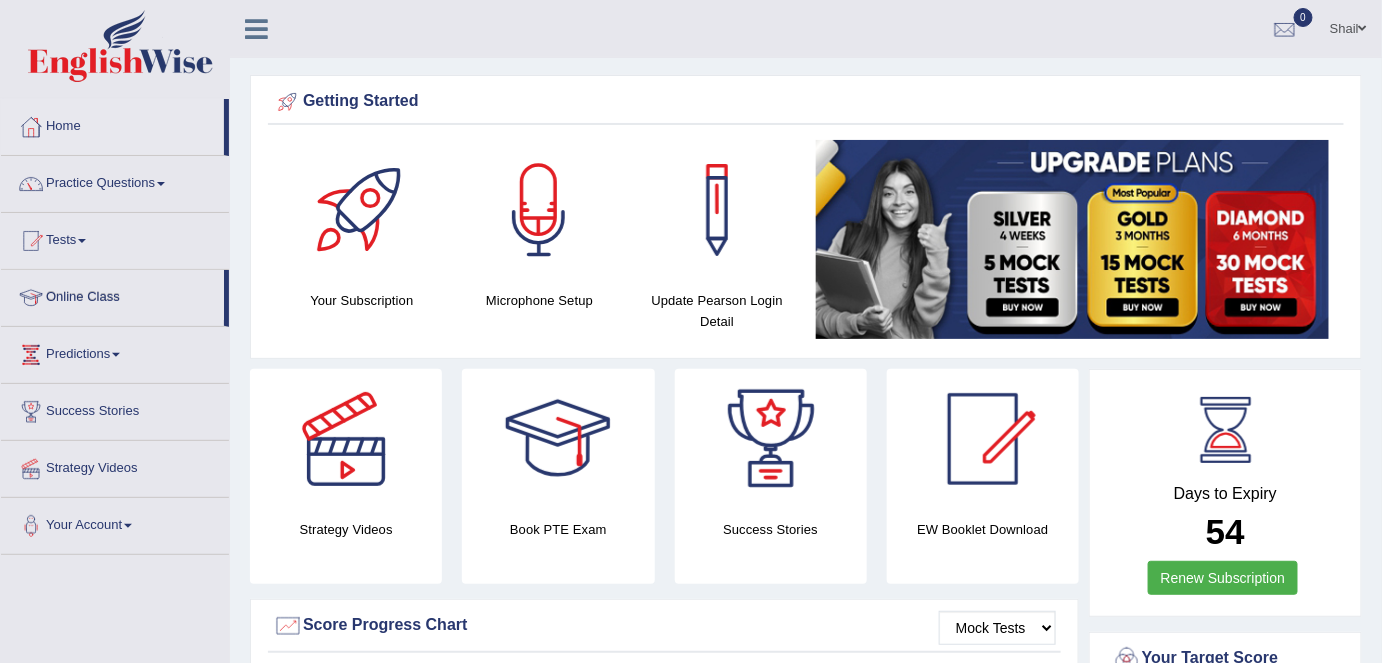 click on "Online Class" at bounding box center (112, 295) 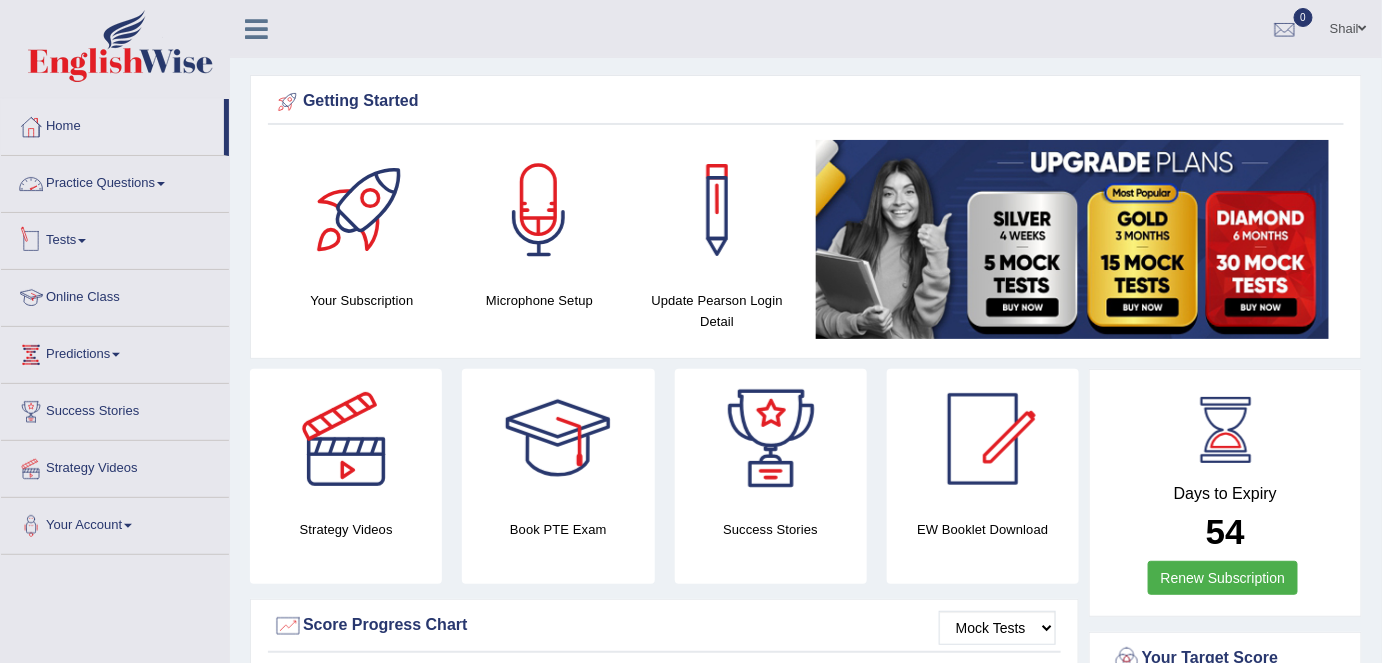 click on "Online Class" at bounding box center (115, 295) 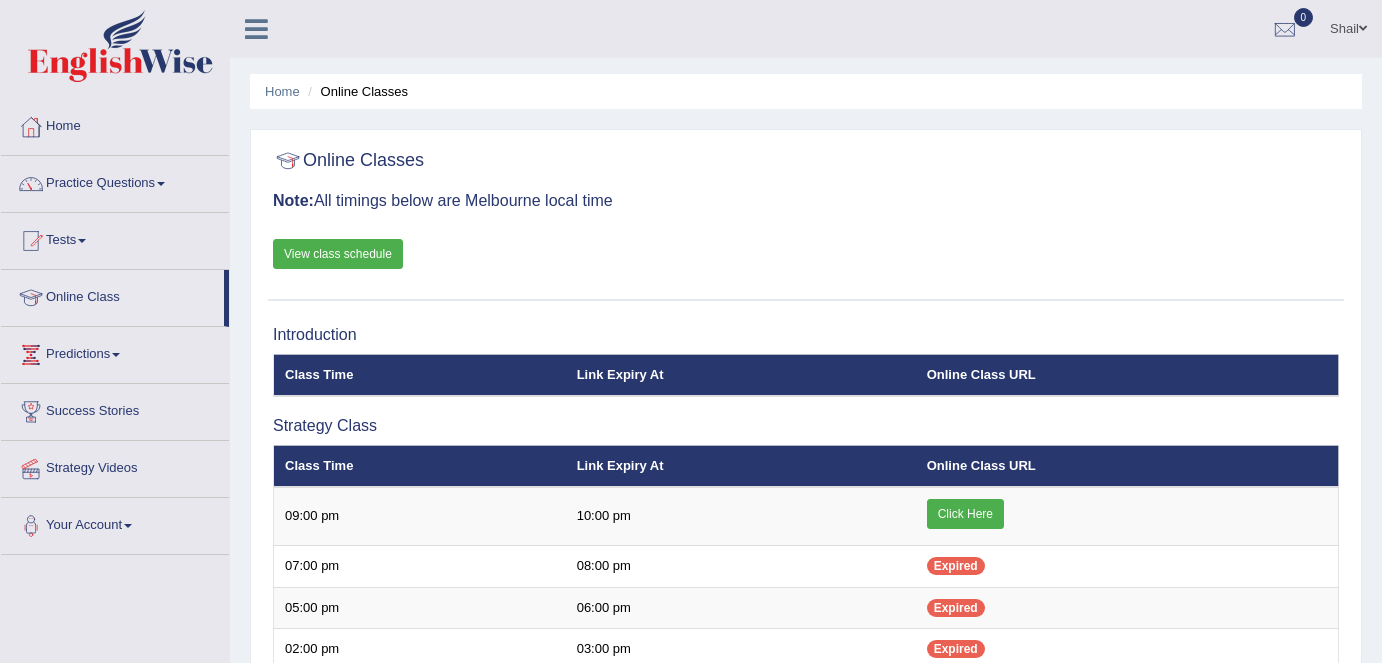 scroll, scrollTop: 0, scrollLeft: 0, axis: both 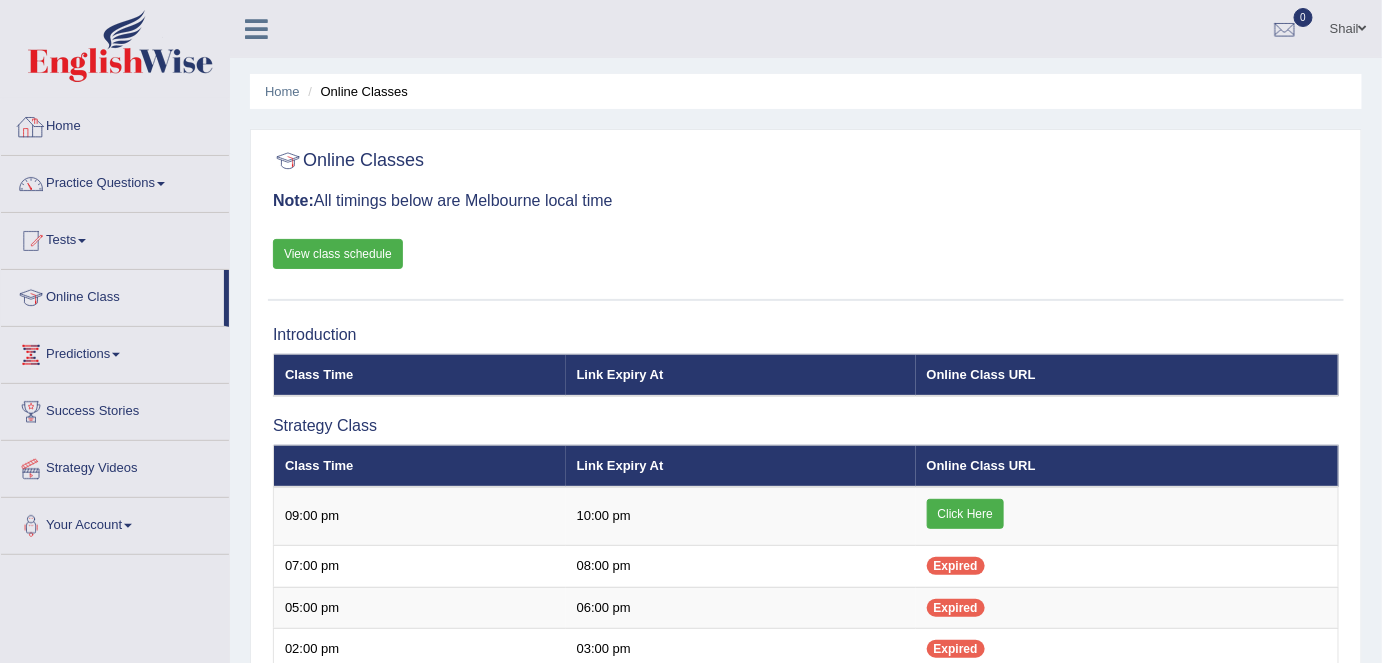 click on "Home" at bounding box center (115, 124) 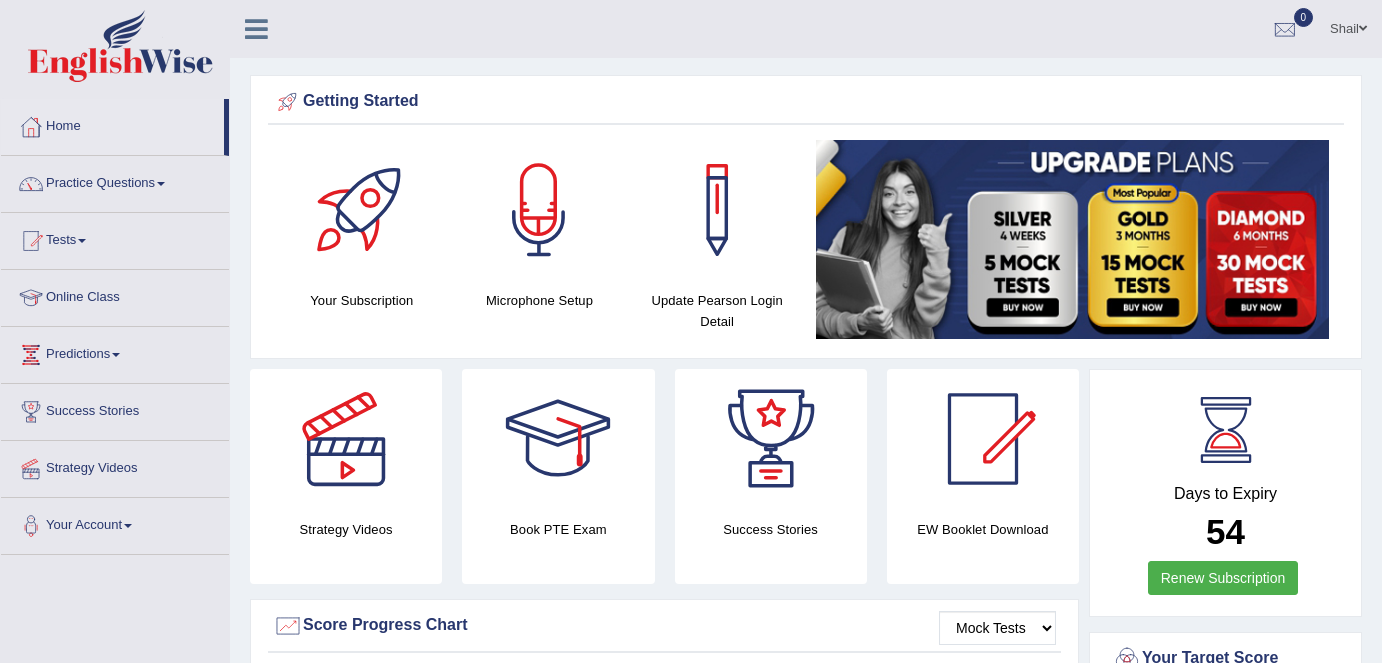 scroll, scrollTop: 0, scrollLeft: 0, axis: both 